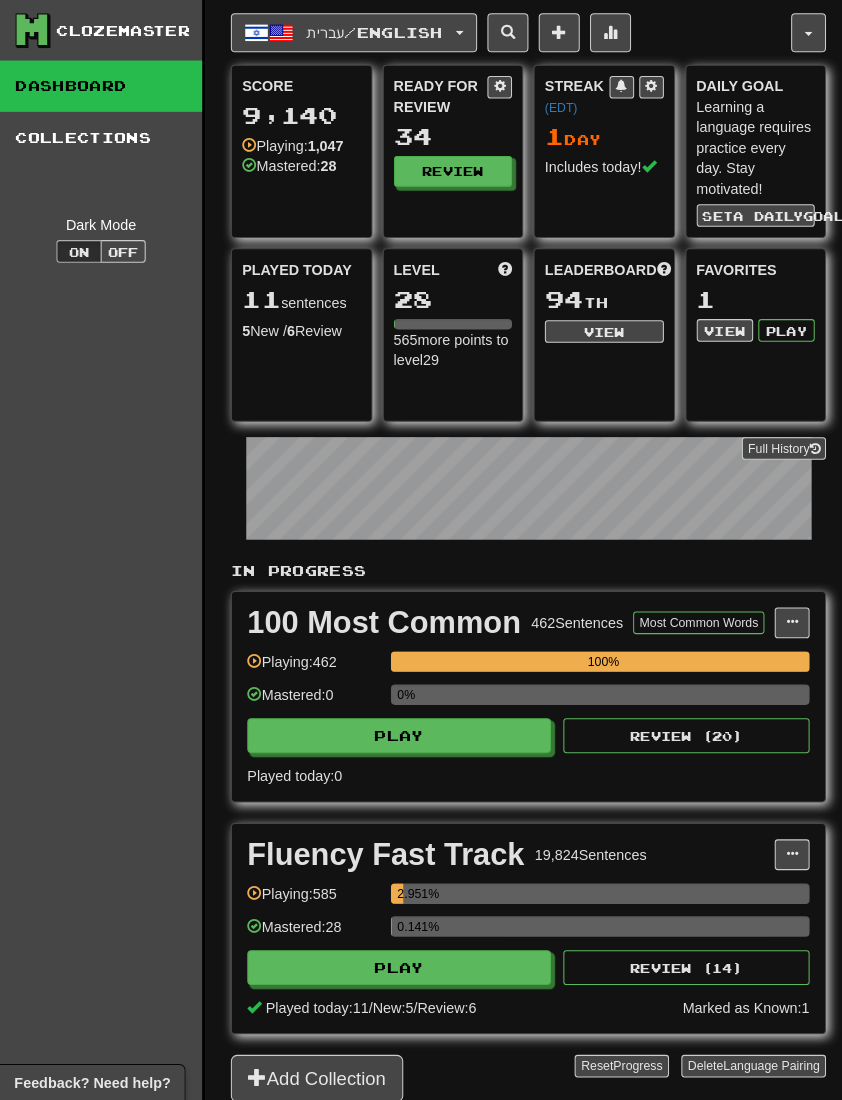 scroll, scrollTop: 3, scrollLeft: 0, axis: vertical 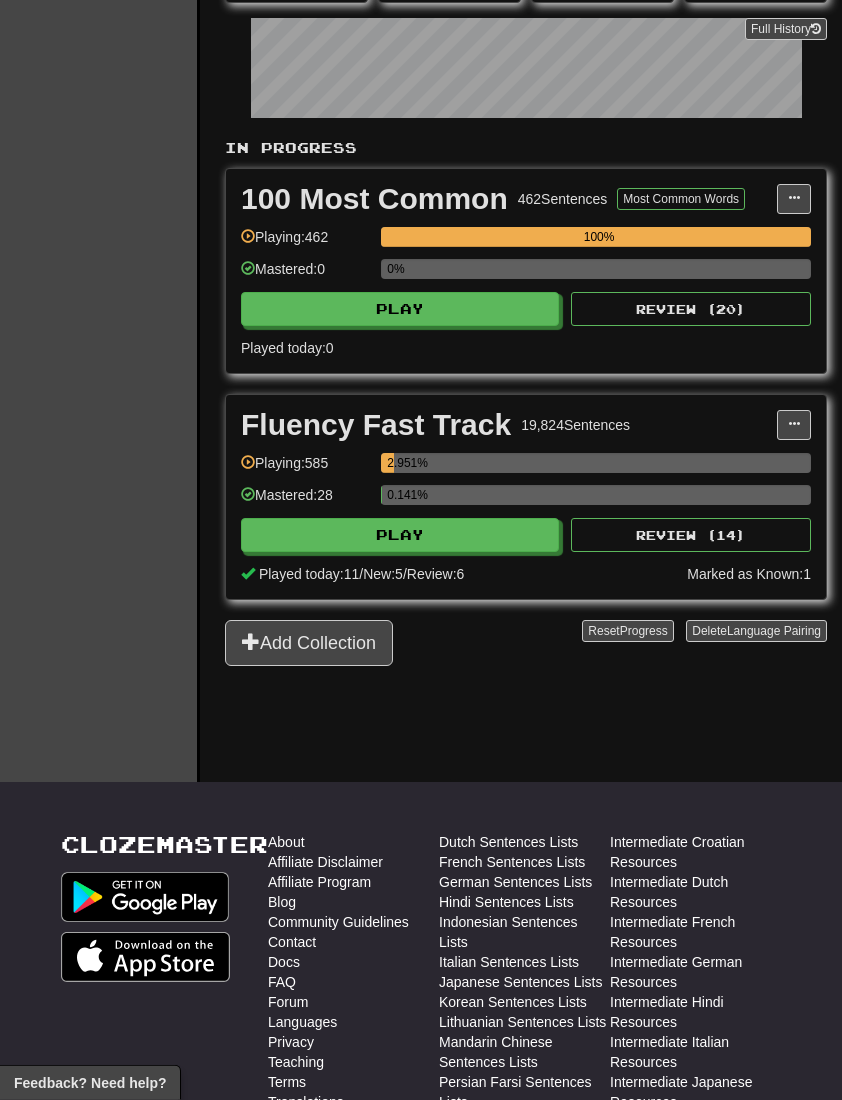 click on "Play" at bounding box center [400, 535] 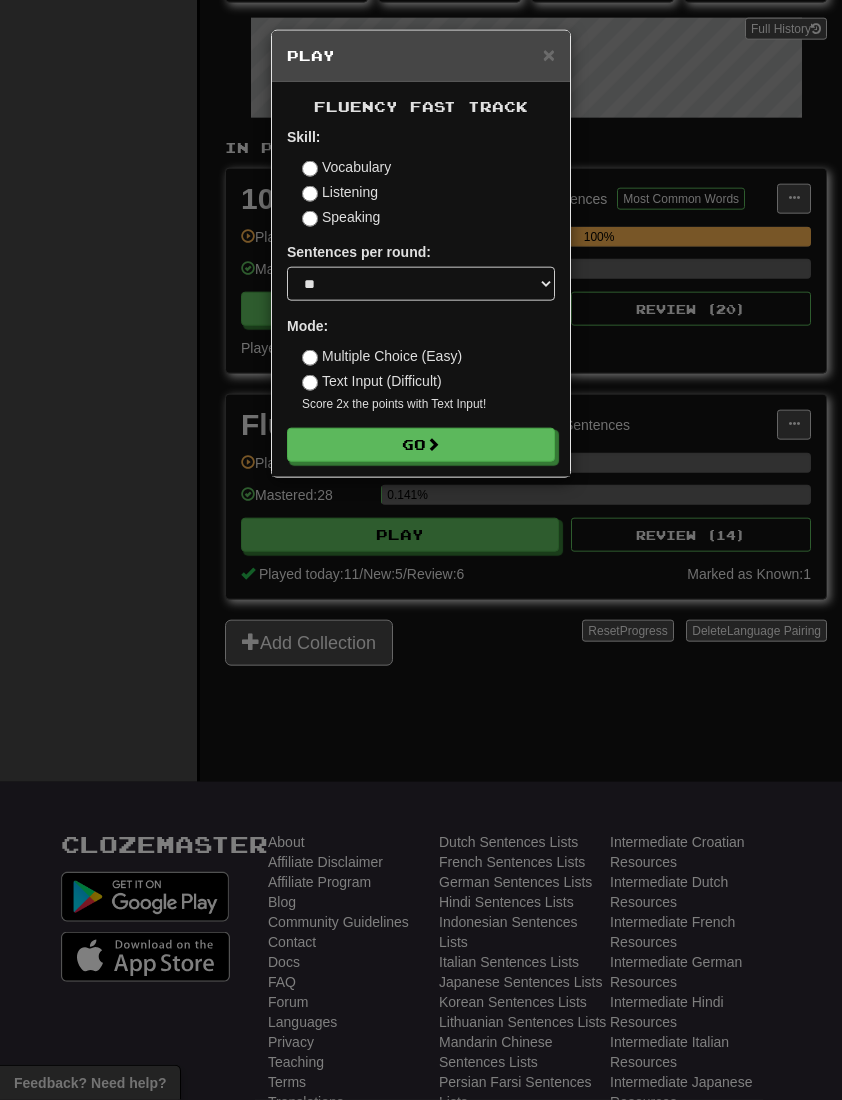 click on "Go" at bounding box center (421, 445) 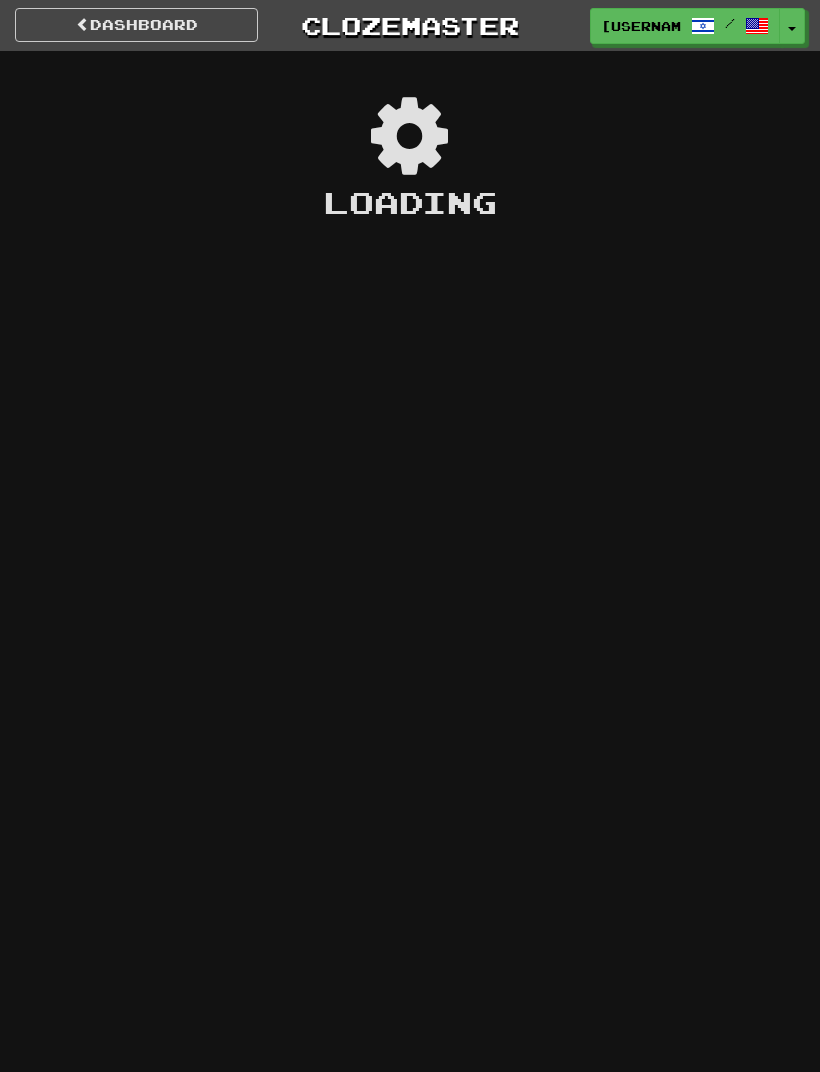 scroll, scrollTop: 0, scrollLeft: 0, axis: both 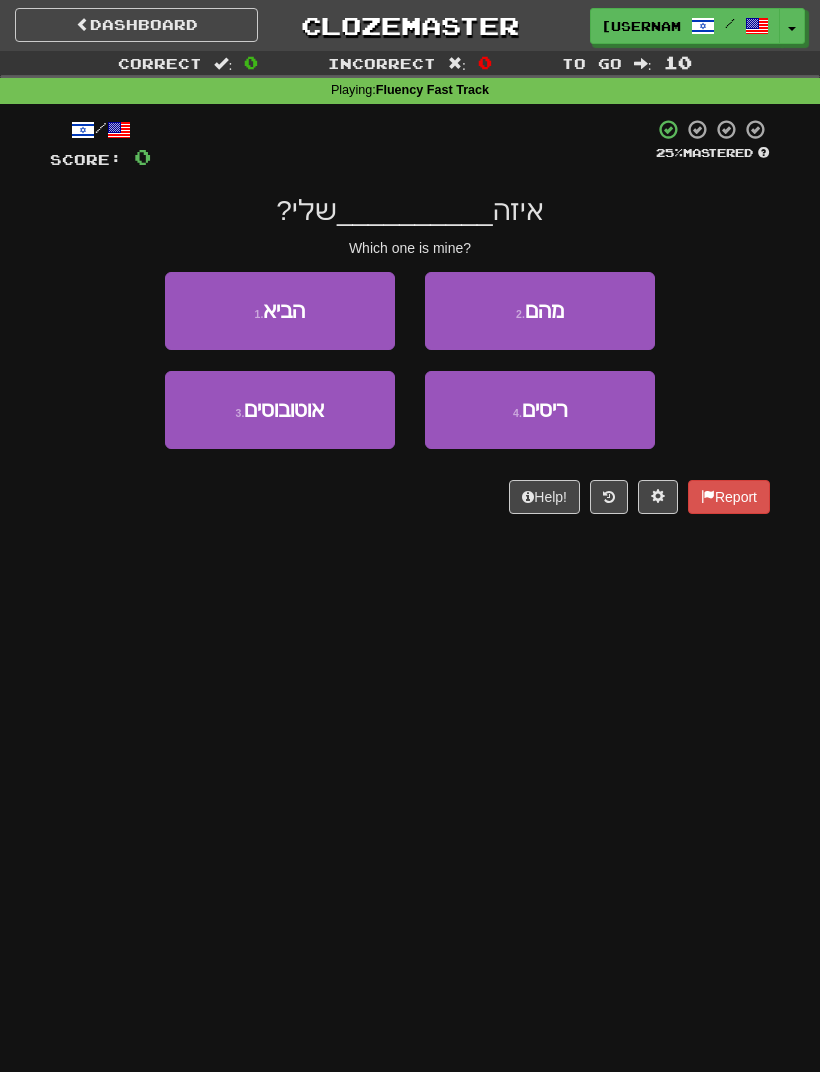 click on "2 .  מהם" at bounding box center [540, 311] 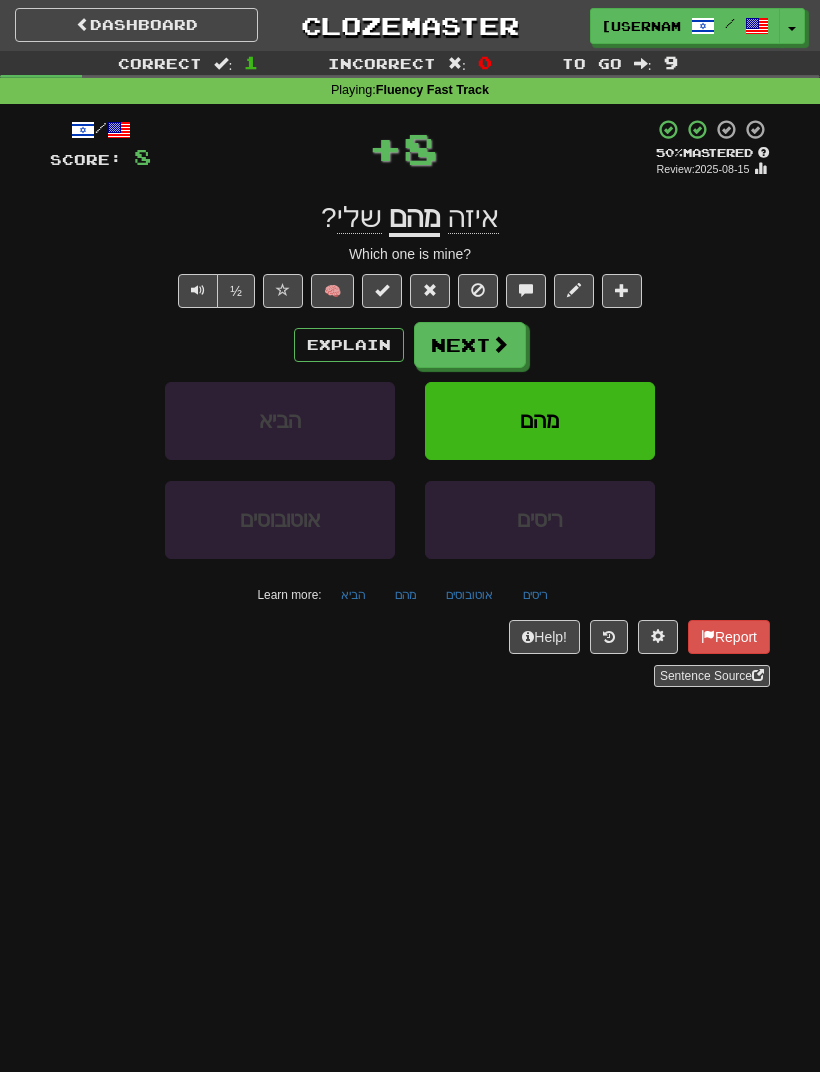 click on "Explain" at bounding box center (349, 345) 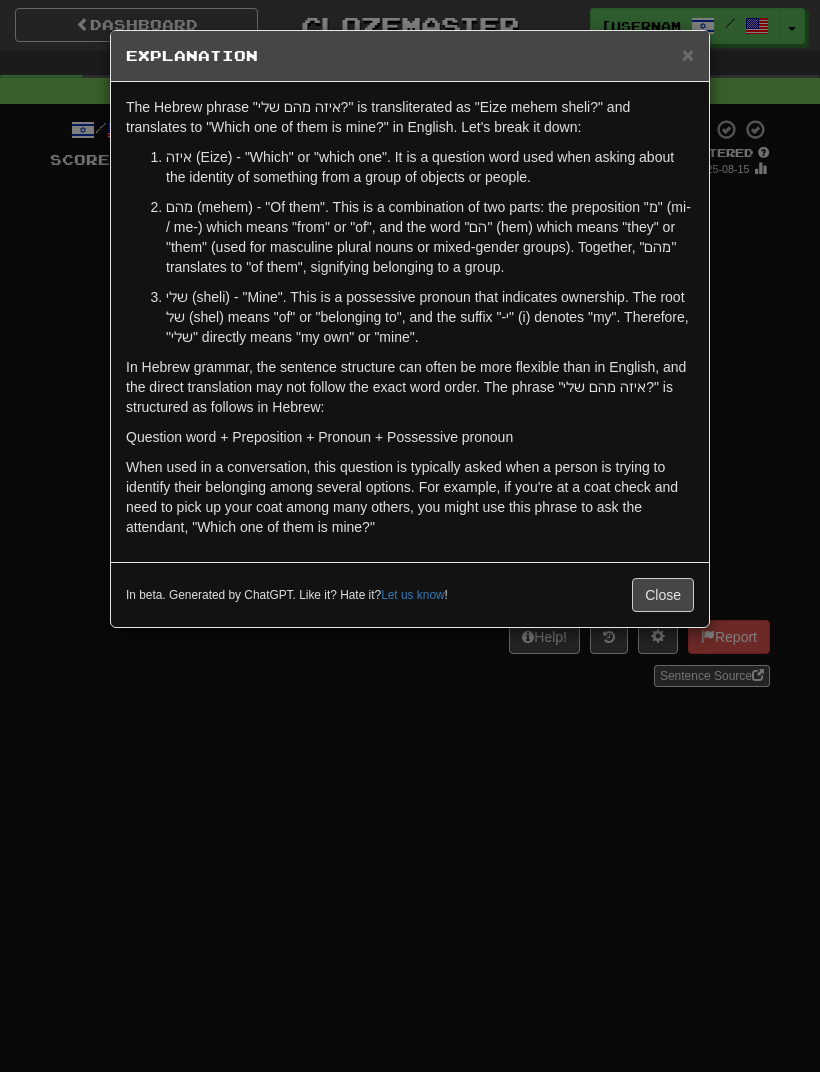 click on "Close" at bounding box center [663, 595] 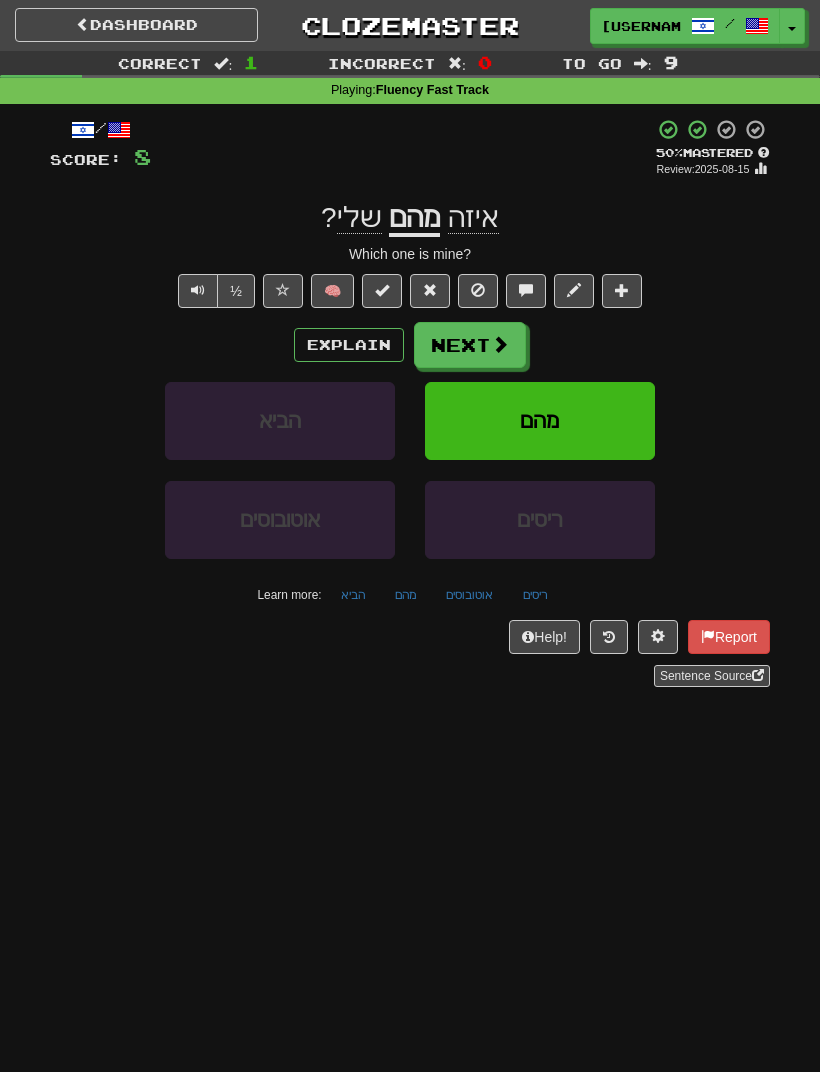 click on "Next" at bounding box center (470, 345) 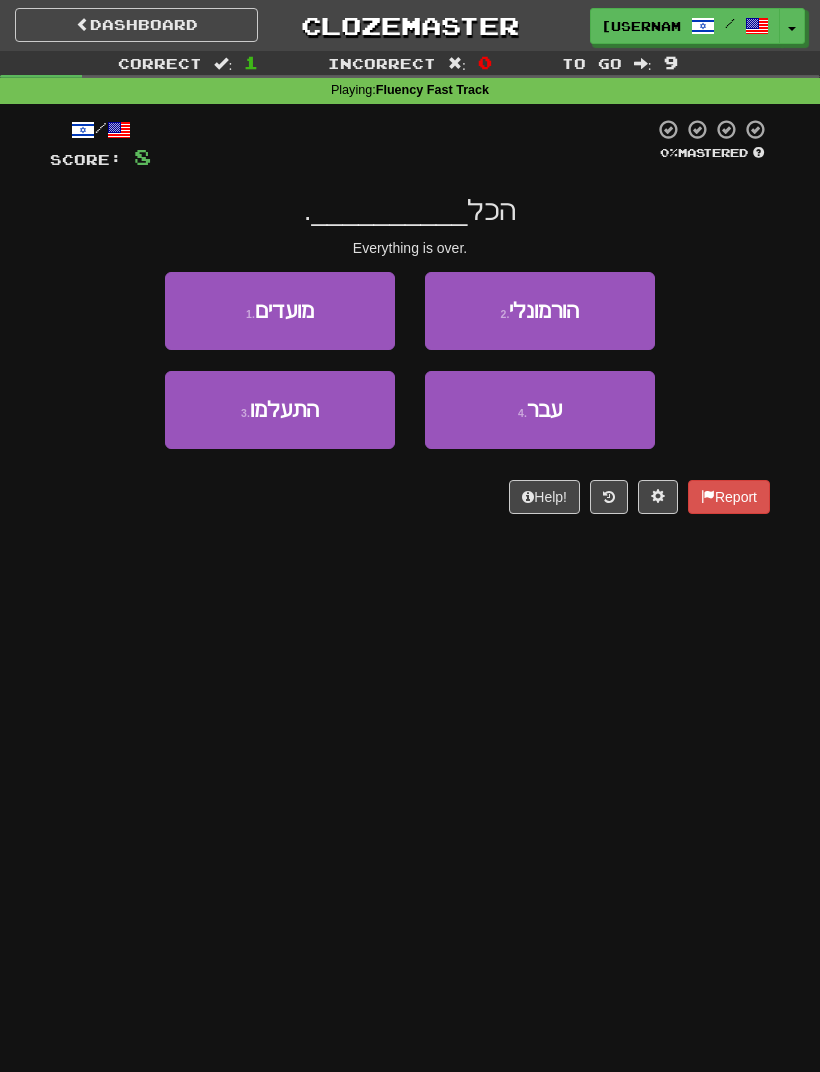 click on "4 .  עבר" at bounding box center [540, 410] 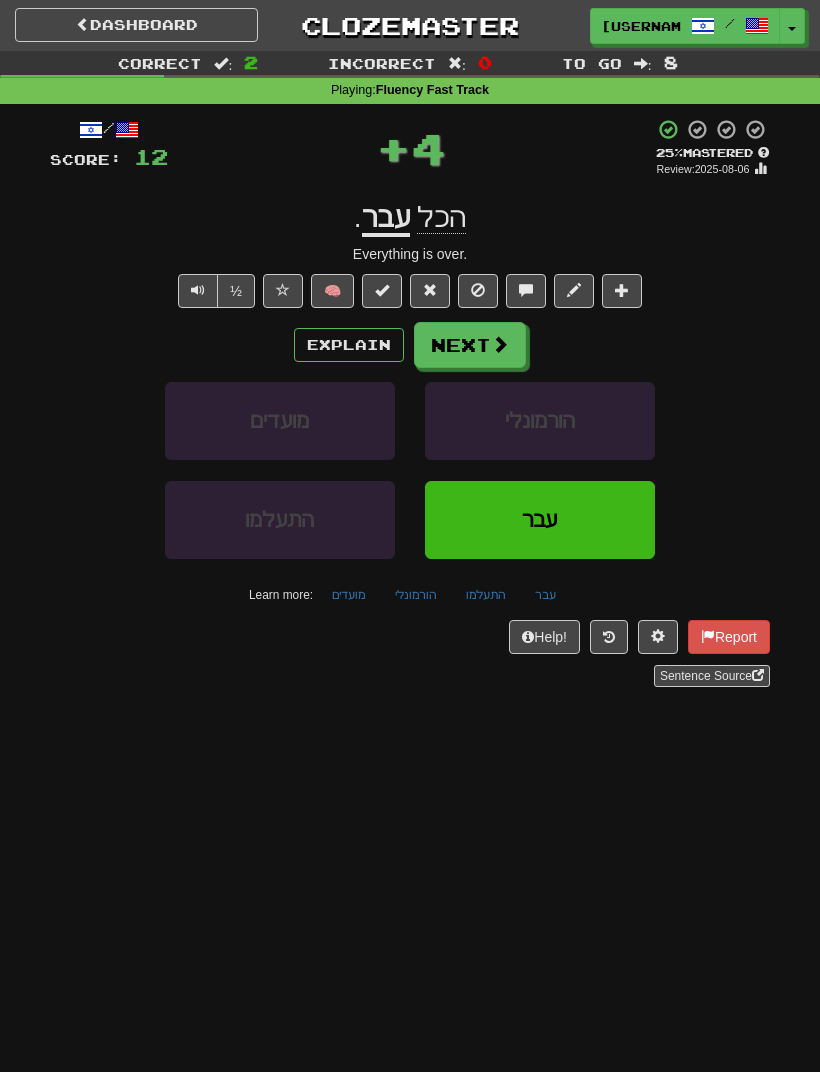 click on "Explain" at bounding box center (349, 345) 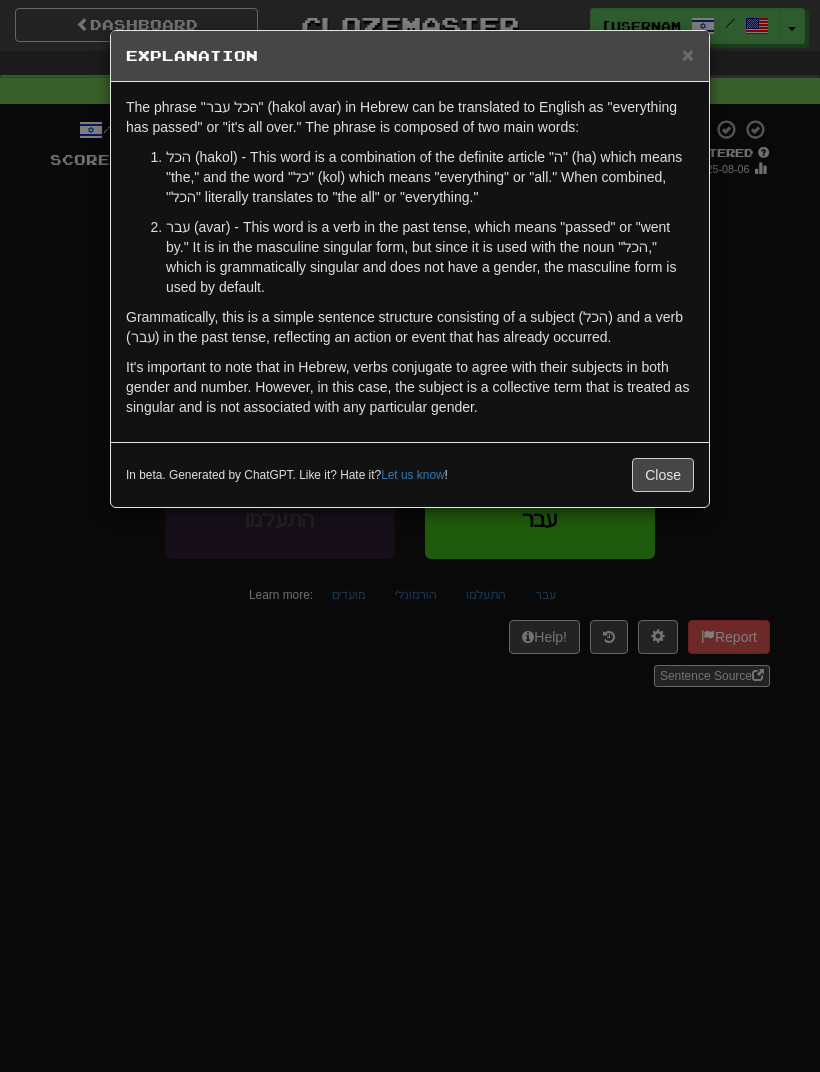 click on "Close" at bounding box center [663, 475] 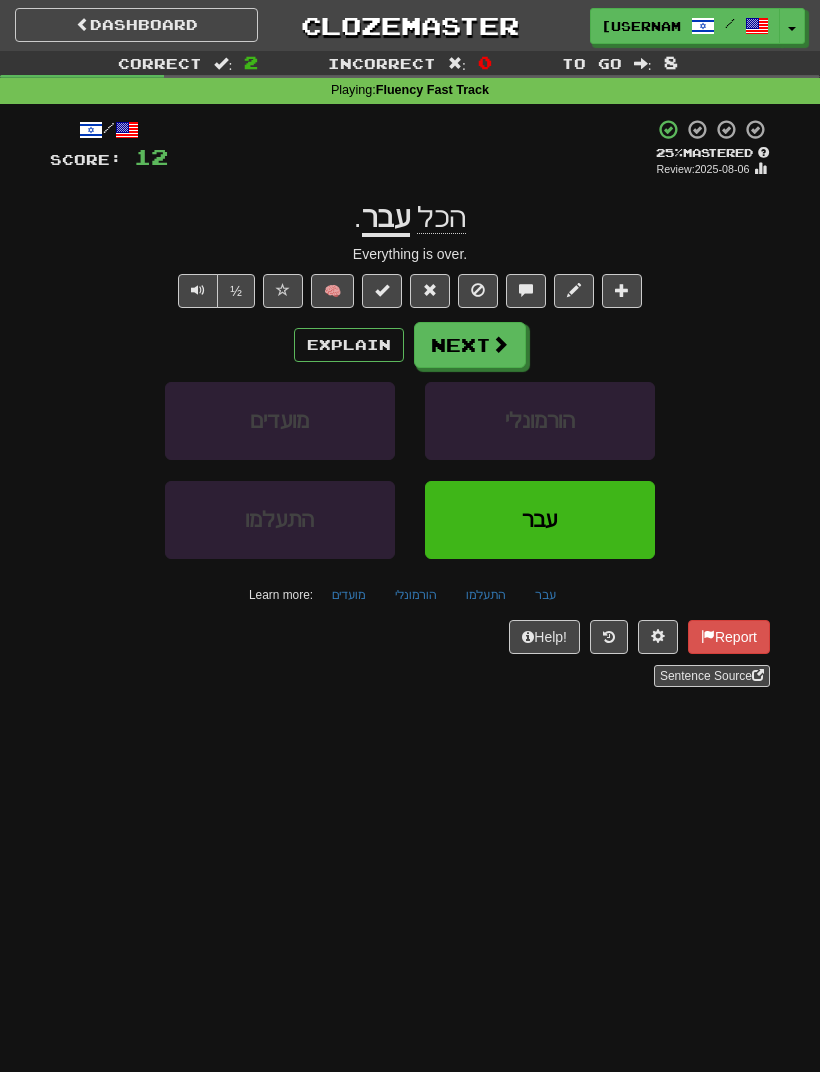 click on "Next" at bounding box center [470, 345] 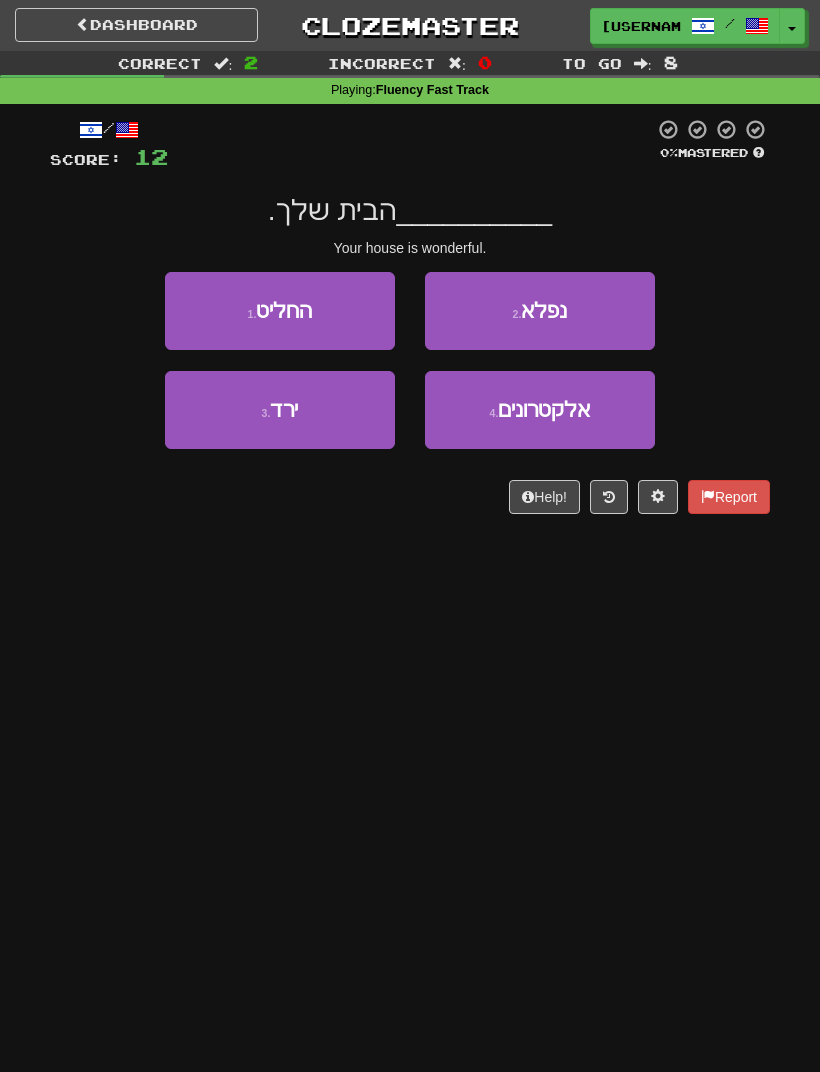 click on "2 .  נפלא" at bounding box center (540, 311) 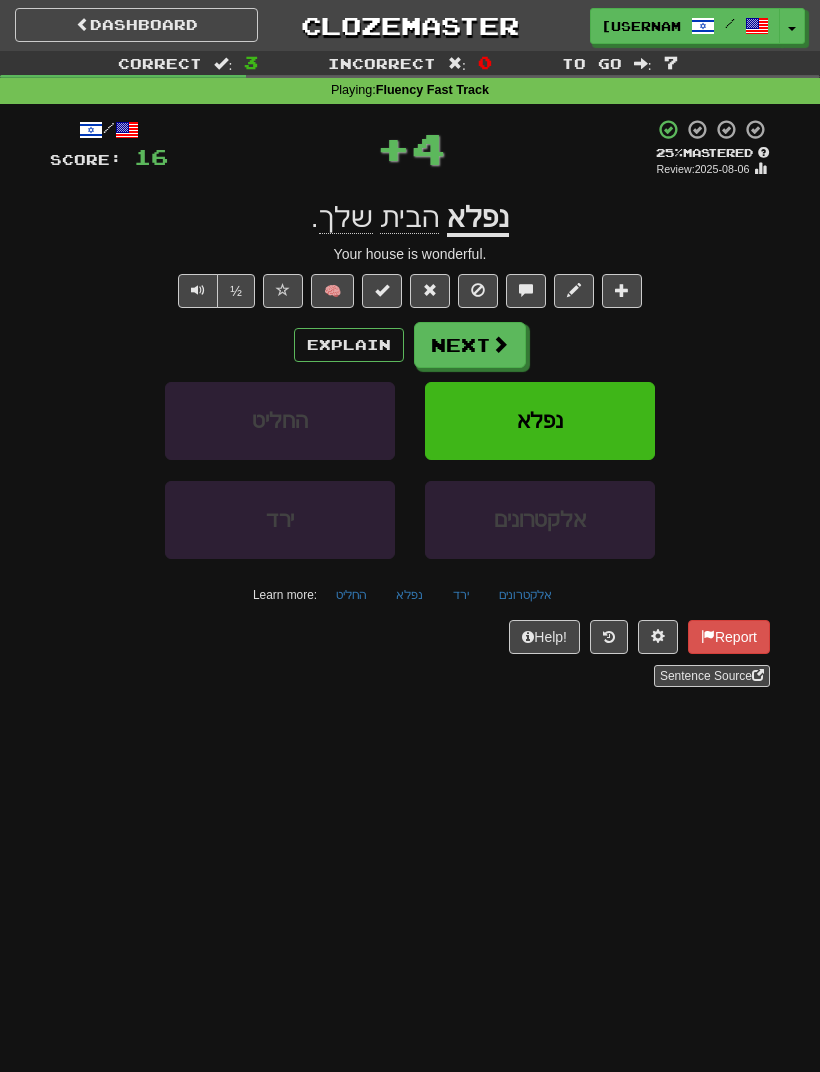 click on "Explain" at bounding box center [349, 345] 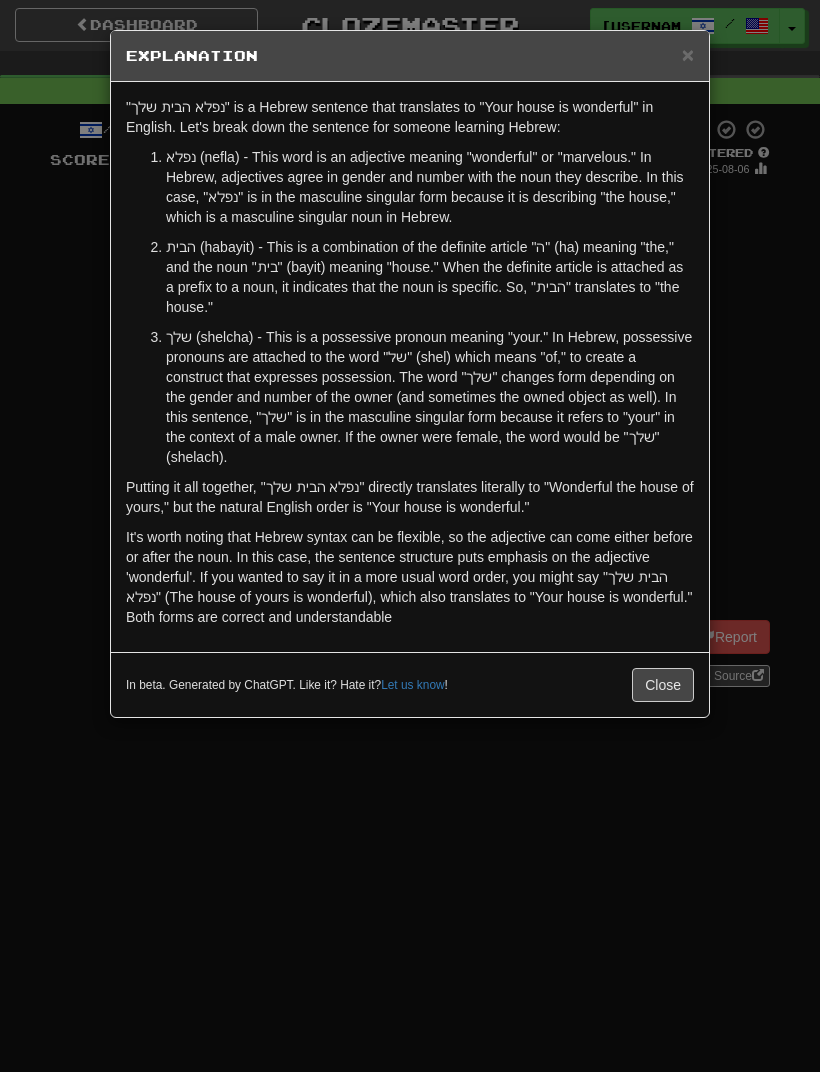 click on "Close" at bounding box center (663, 685) 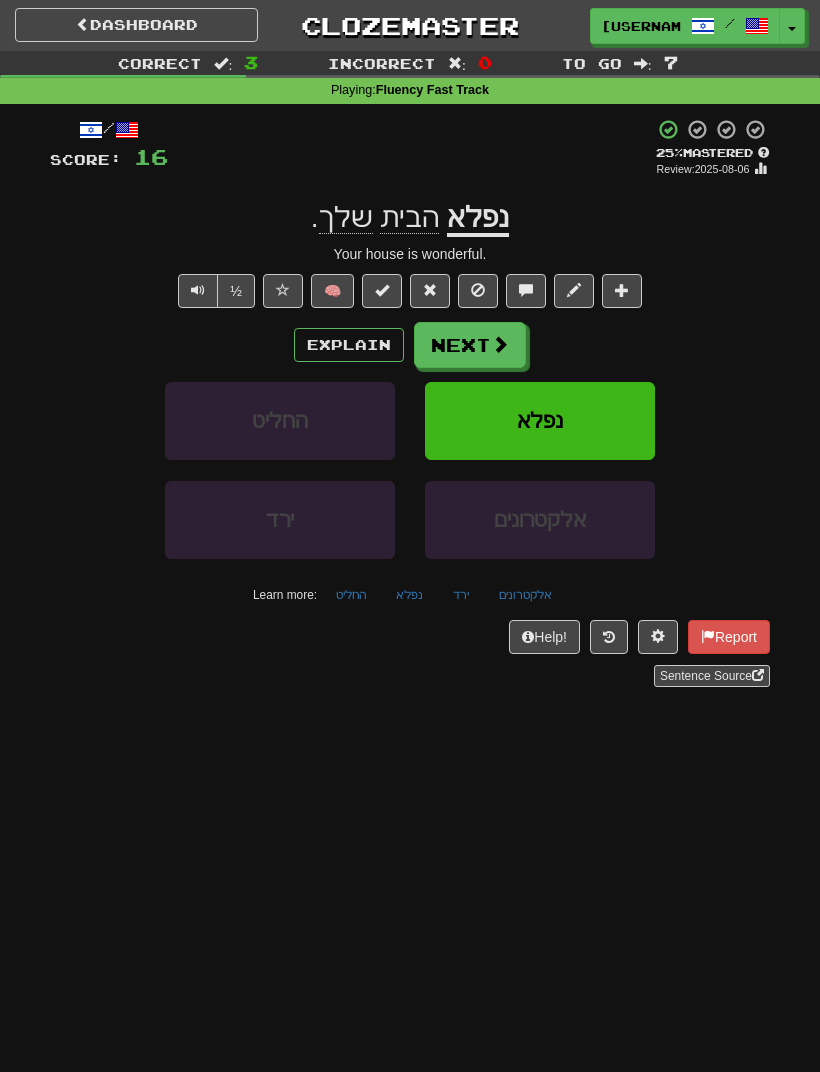 click on "Next" at bounding box center (470, 345) 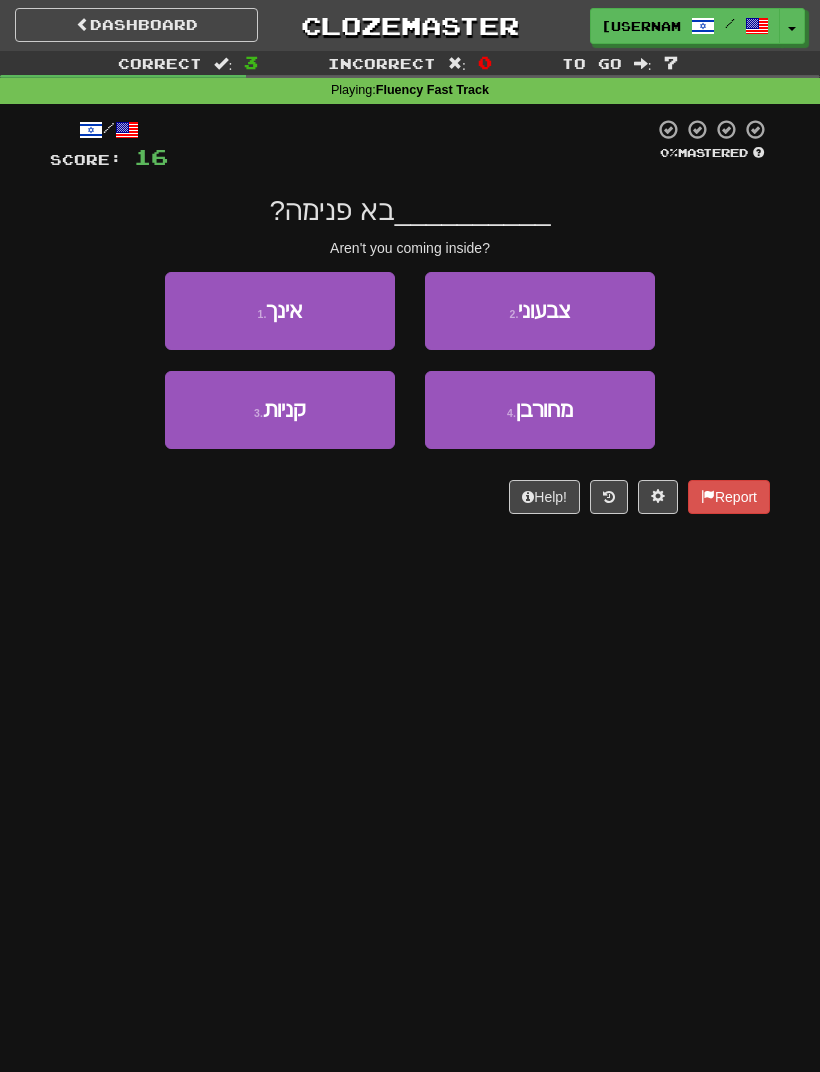 click on "1 .  אינך" at bounding box center [280, 311] 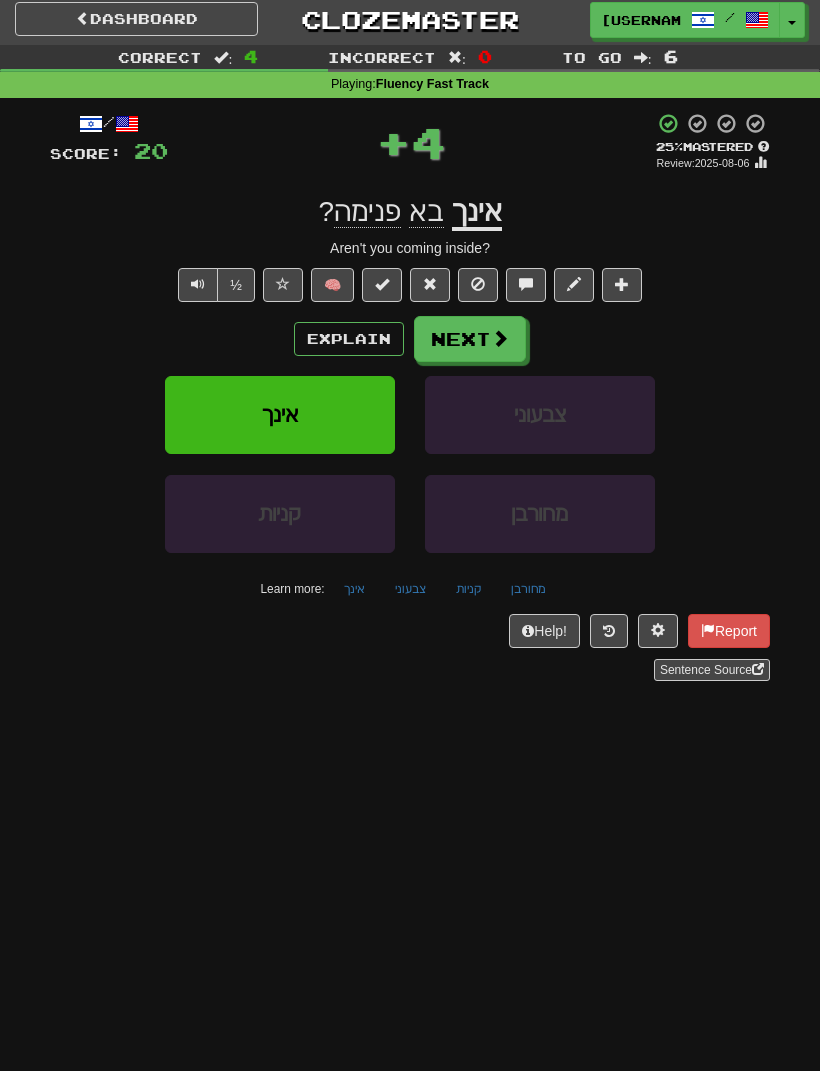 scroll, scrollTop: 6, scrollLeft: 0, axis: vertical 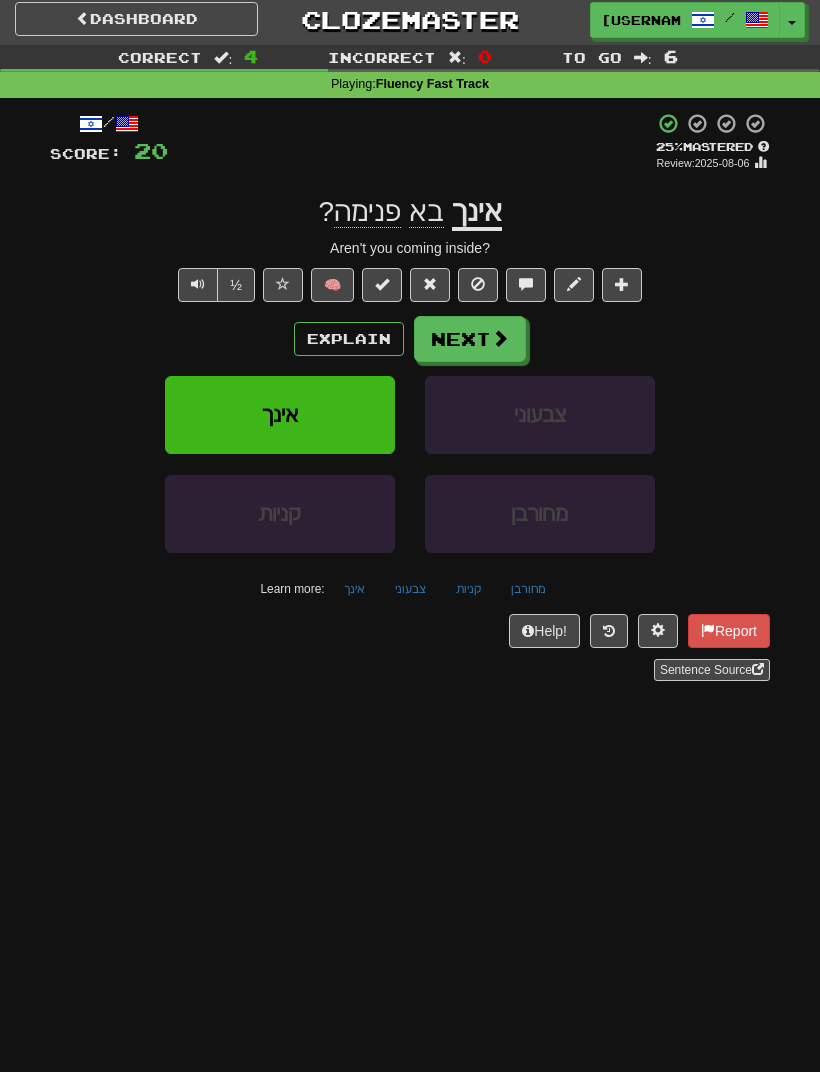 click on "Explain" at bounding box center [349, 339] 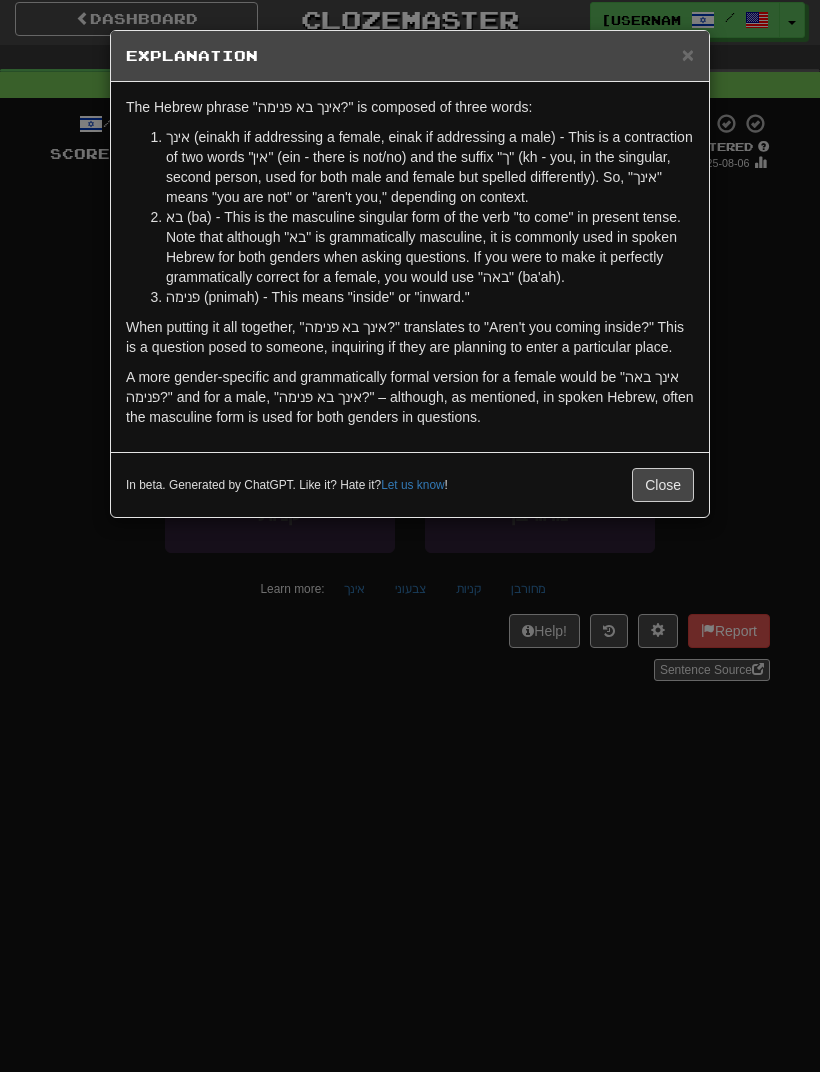 click on "Close" at bounding box center (663, 485) 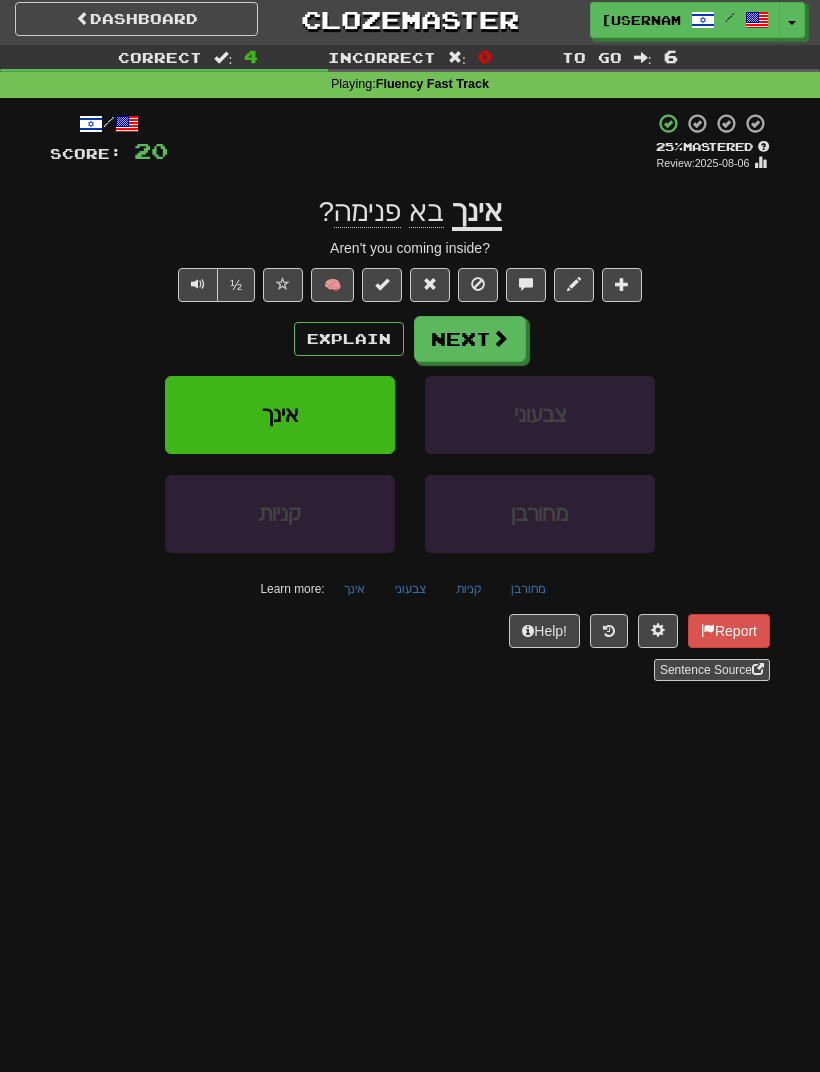 click on "Next" at bounding box center (470, 339) 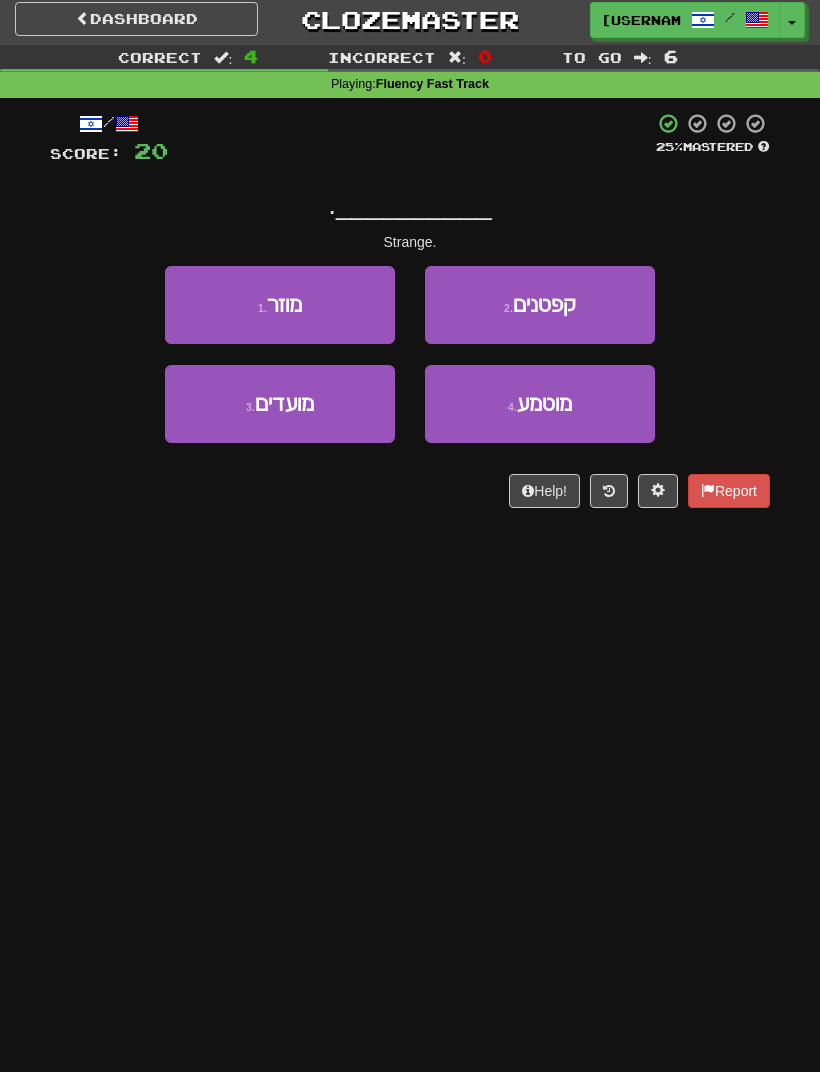 click on "1 .  מוזר" at bounding box center (280, 305) 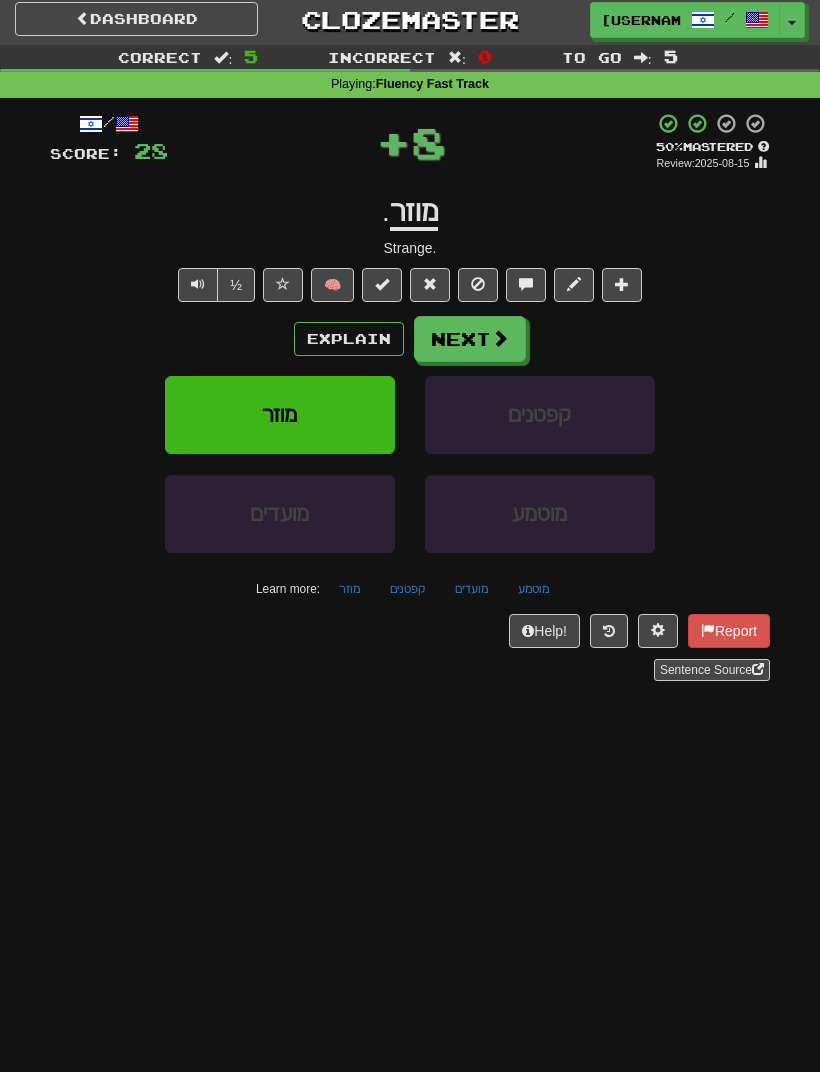 click on "Explain" at bounding box center [349, 339] 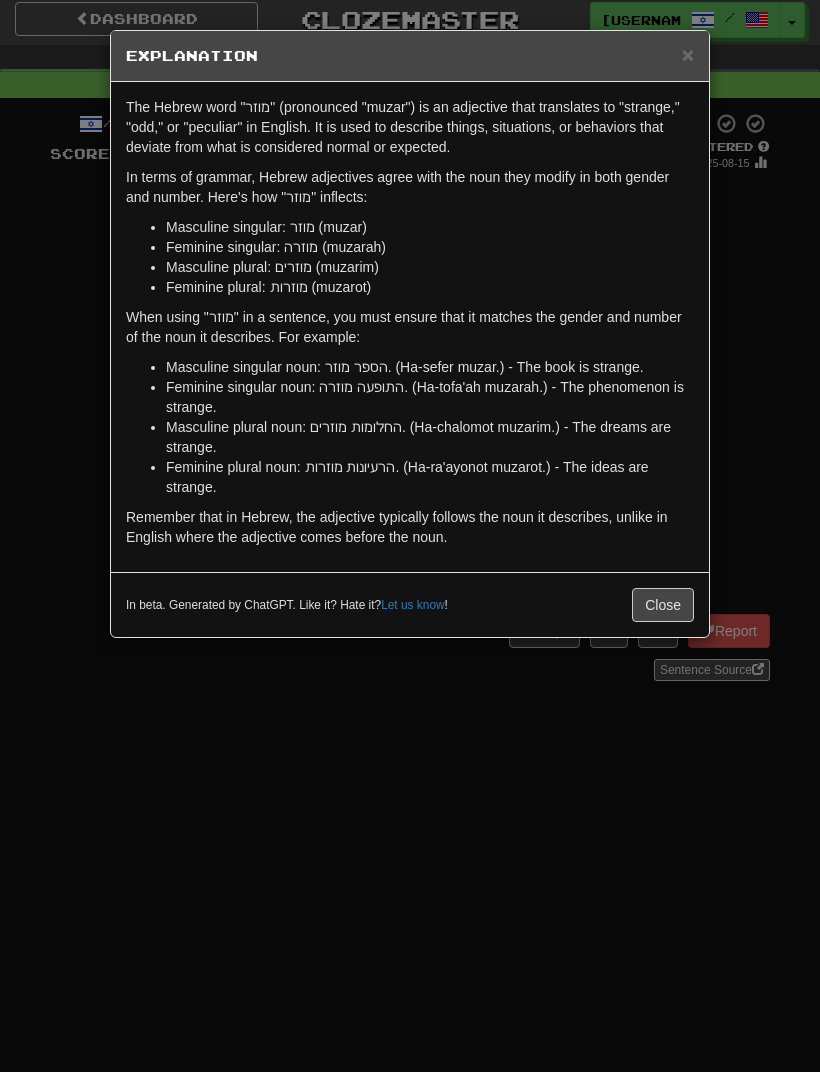 click on "Close" at bounding box center [663, 605] 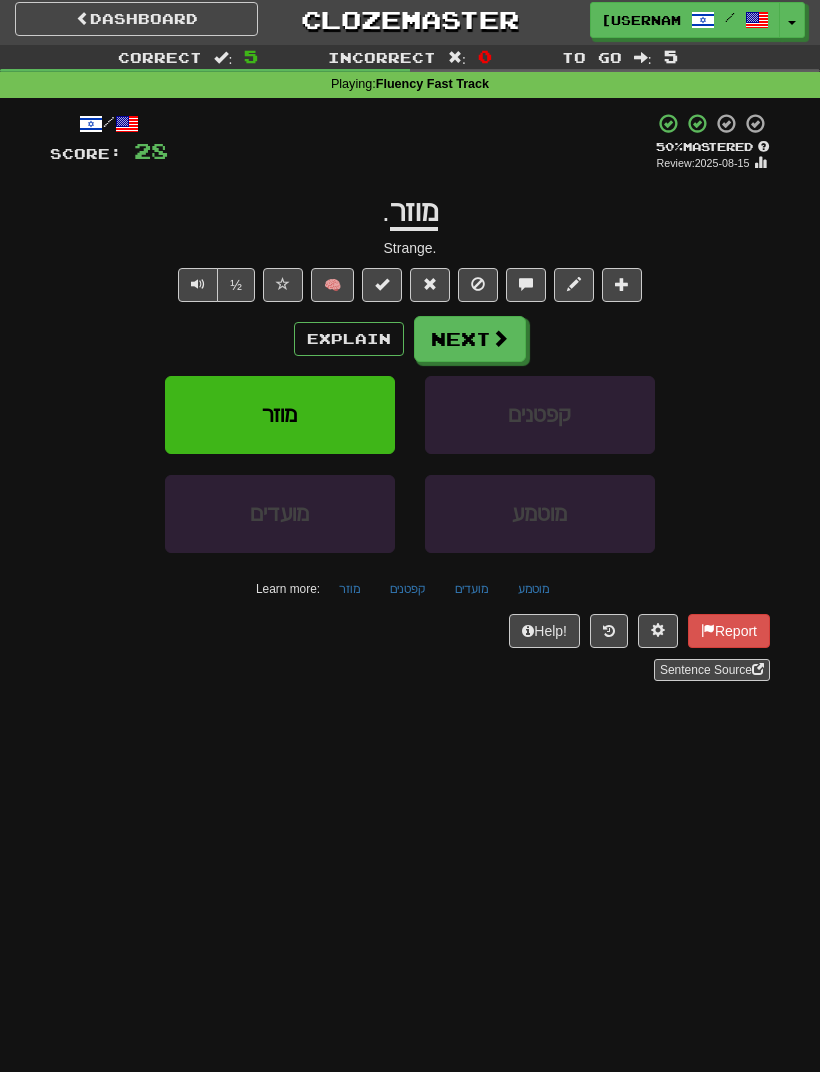 click at bounding box center (500, 338) 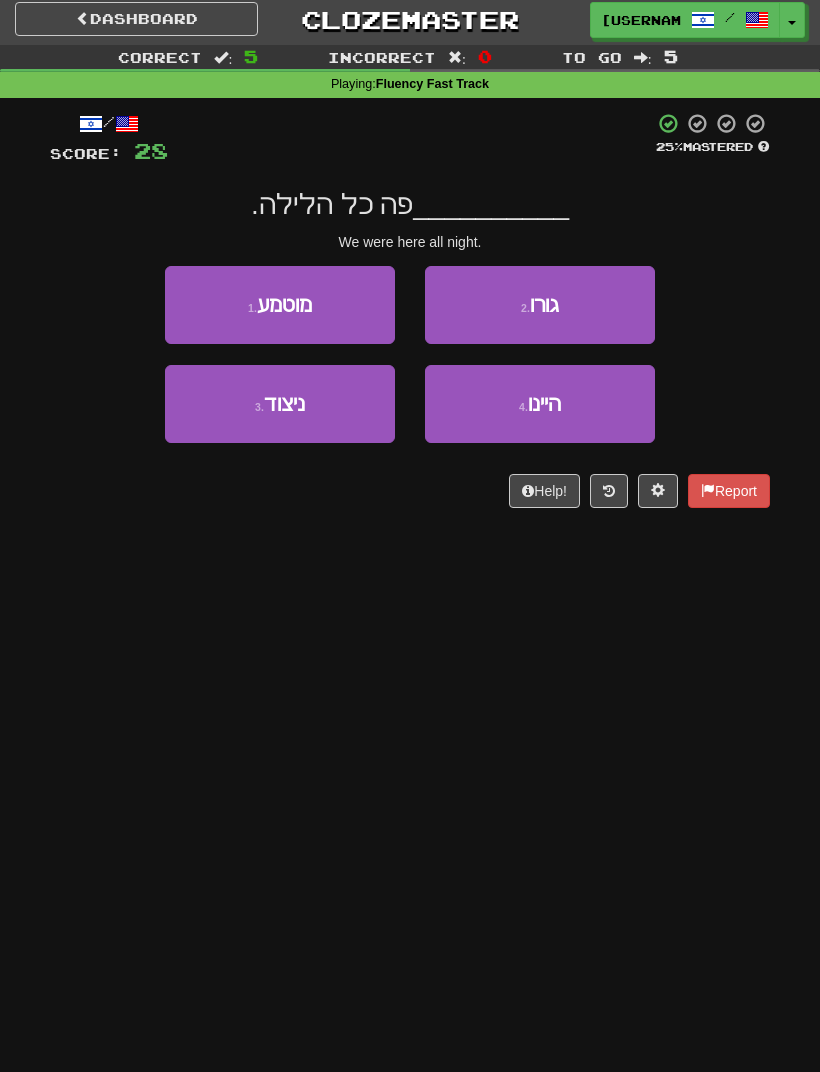 click on "4 .  היינו" at bounding box center (540, 404) 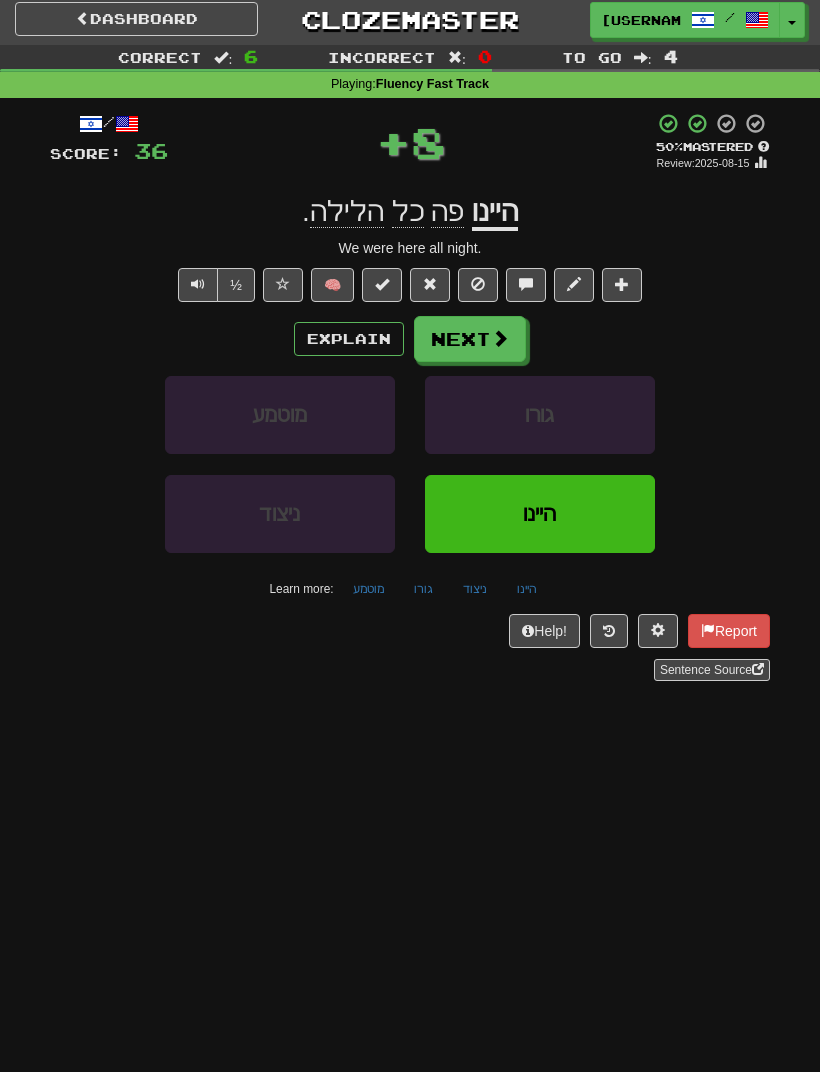 click on "Explain" at bounding box center [349, 339] 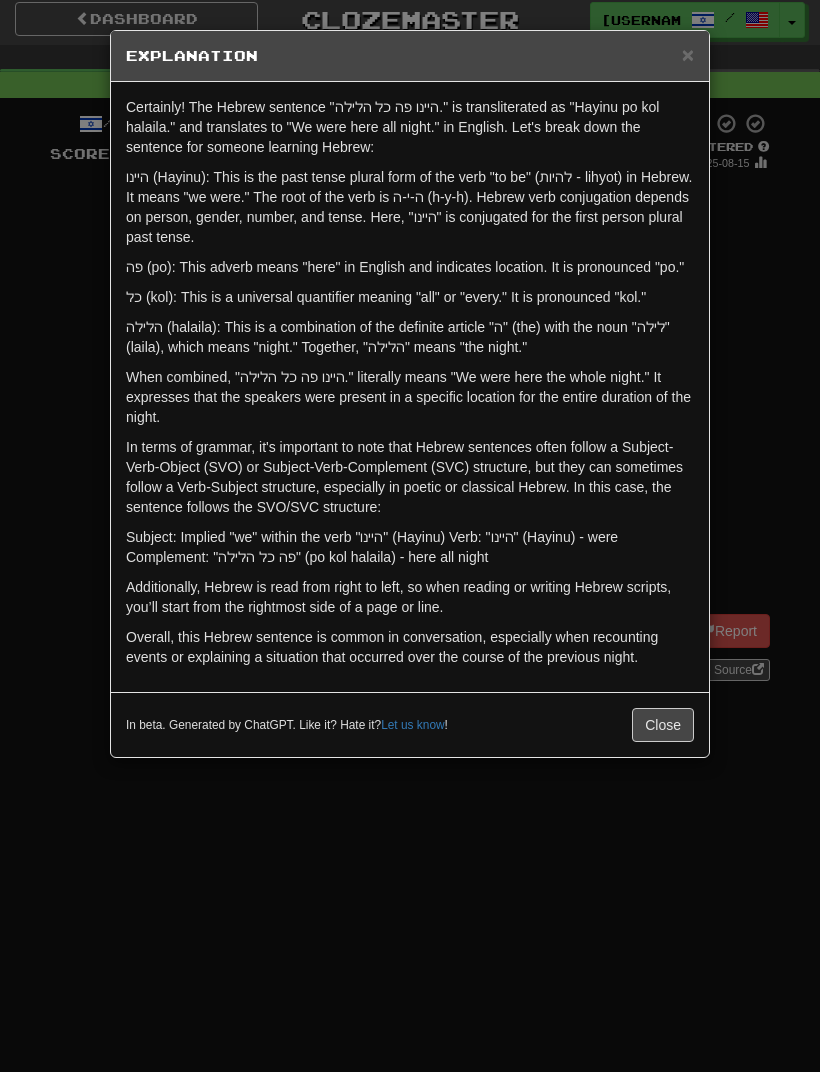 click on "Certainly! The Hebrew sentence "היינו פה כל הלילה." is transliterated as "Hayinu po kol halaila." and translates to "We were here all night." in English. Let's break down the sentence for someone learning Hebrew:
היינו (Hayinu): This is the past tense plural form of the verb "to be" (להיות - lihyot) in Hebrew. It means "we were." The root of the verb is ה-י-ה (h-y-h). Hebrew verb conjugation depends on person, gender, number, and tense. Here, "היינו" is conjugated for the first person plural past tense.
פה (po): This adverb means "here" in English and indicates location. It is pronounced "po."
כל (kol): This is a universal quantifier meaning "all" or "every." It is pronounced "kol."
הלילה (halaila): This is a combination of the definite article "ה" (the) with the noun "לילה" (laila), which means "night." Together, "הלילה" means "the night."" at bounding box center (410, 387) 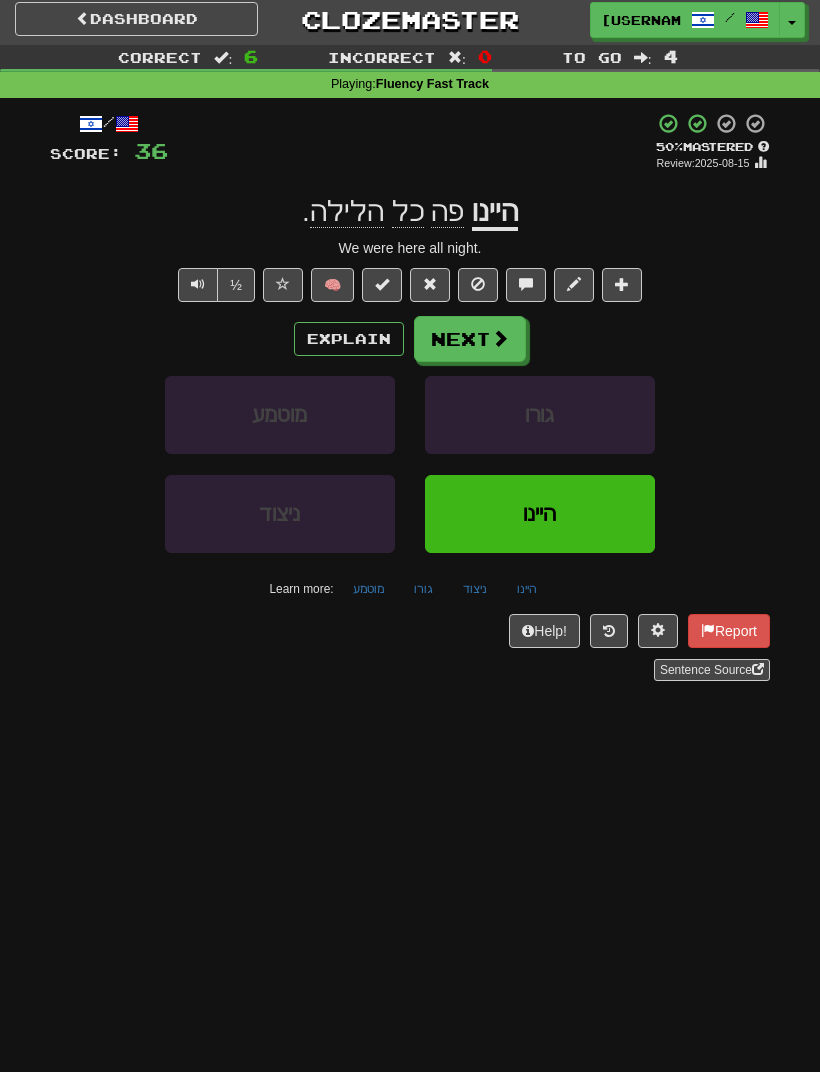 click at bounding box center (500, 338) 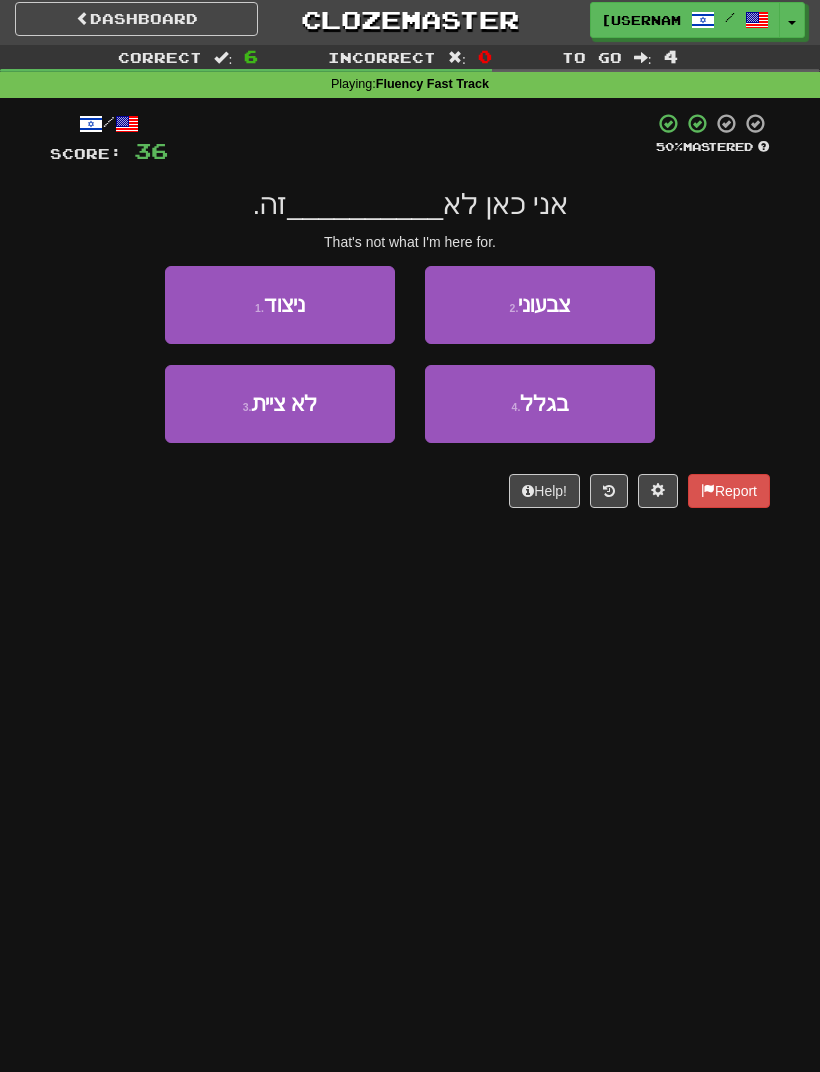 click on "4 .  בגלל" at bounding box center (540, 404) 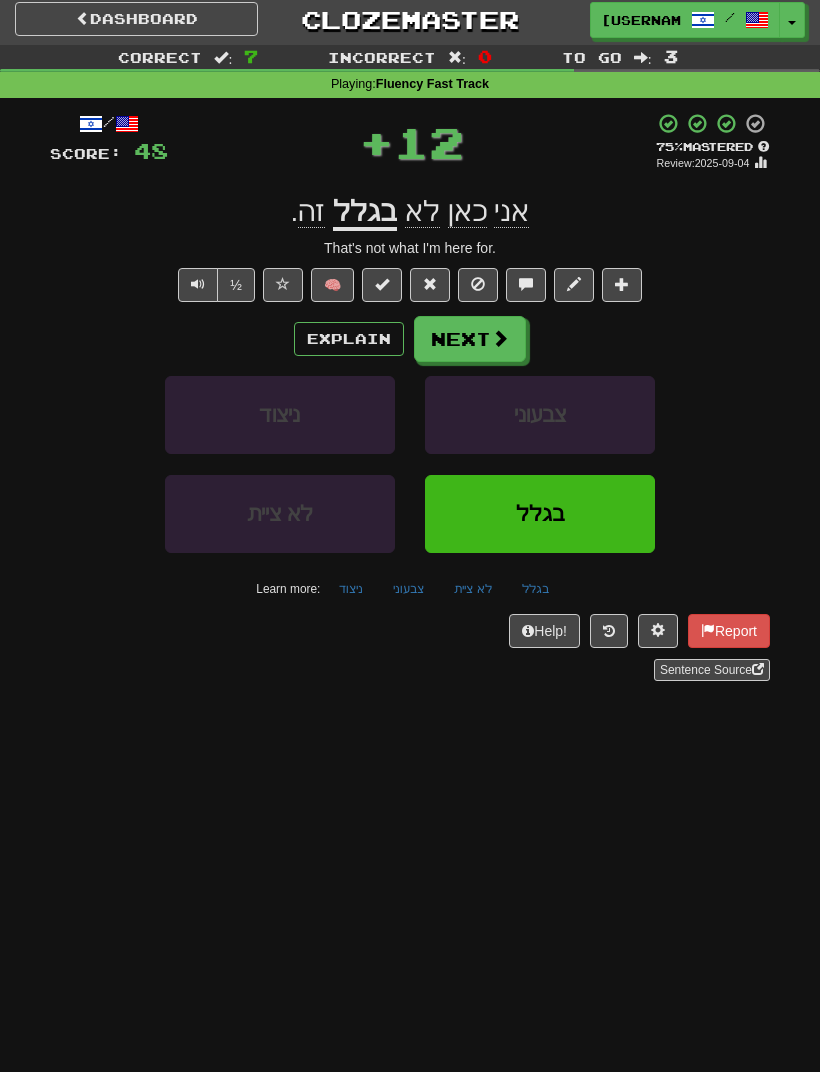 click on "Explain" at bounding box center (349, 339) 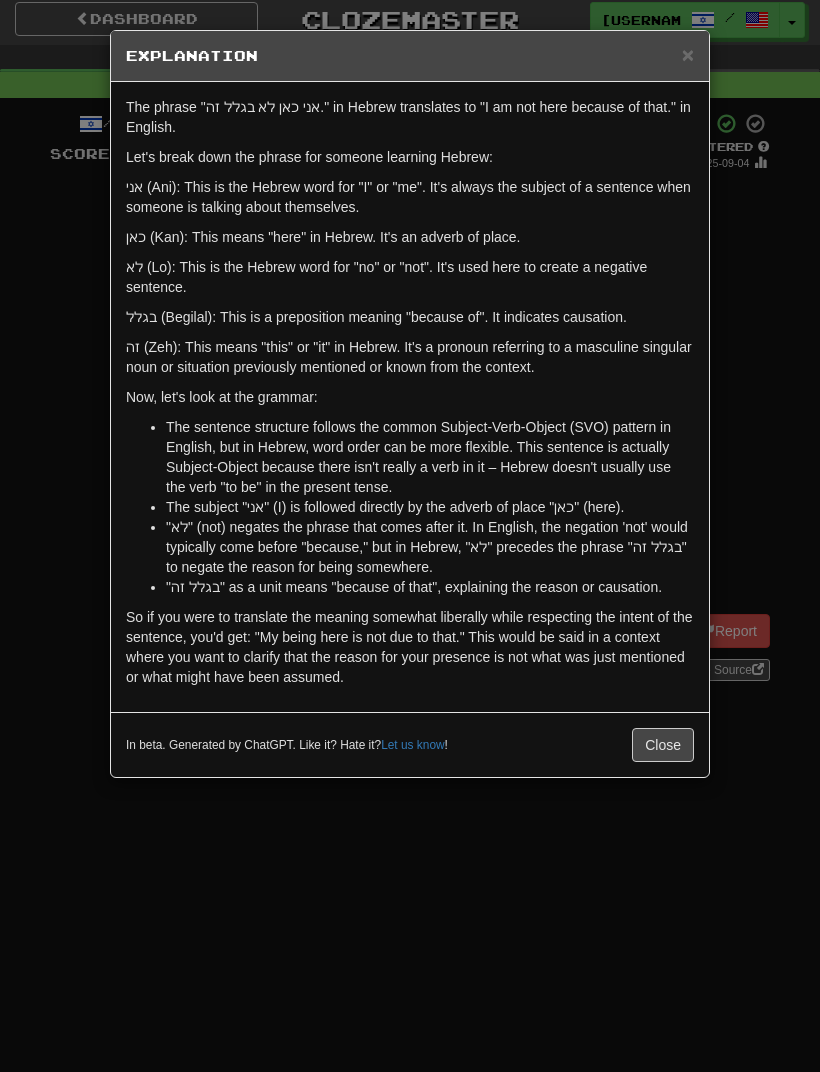 click on "Close" at bounding box center (663, 745) 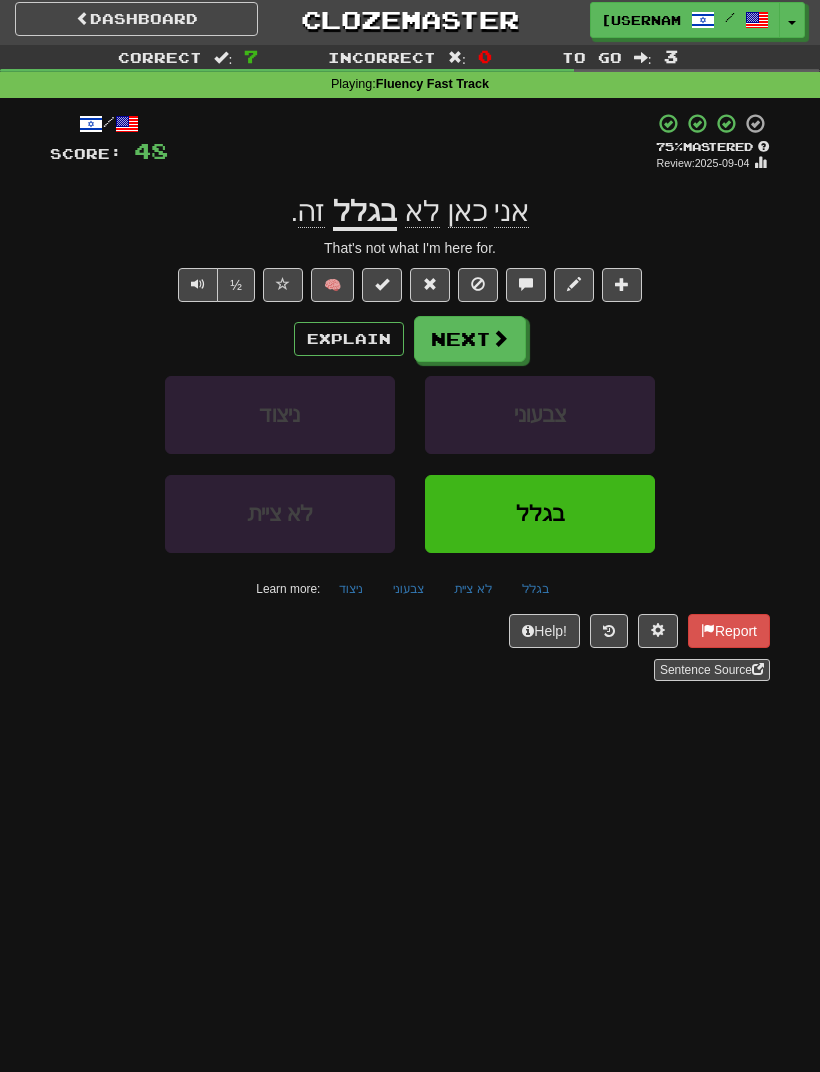 click at bounding box center [198, 285] 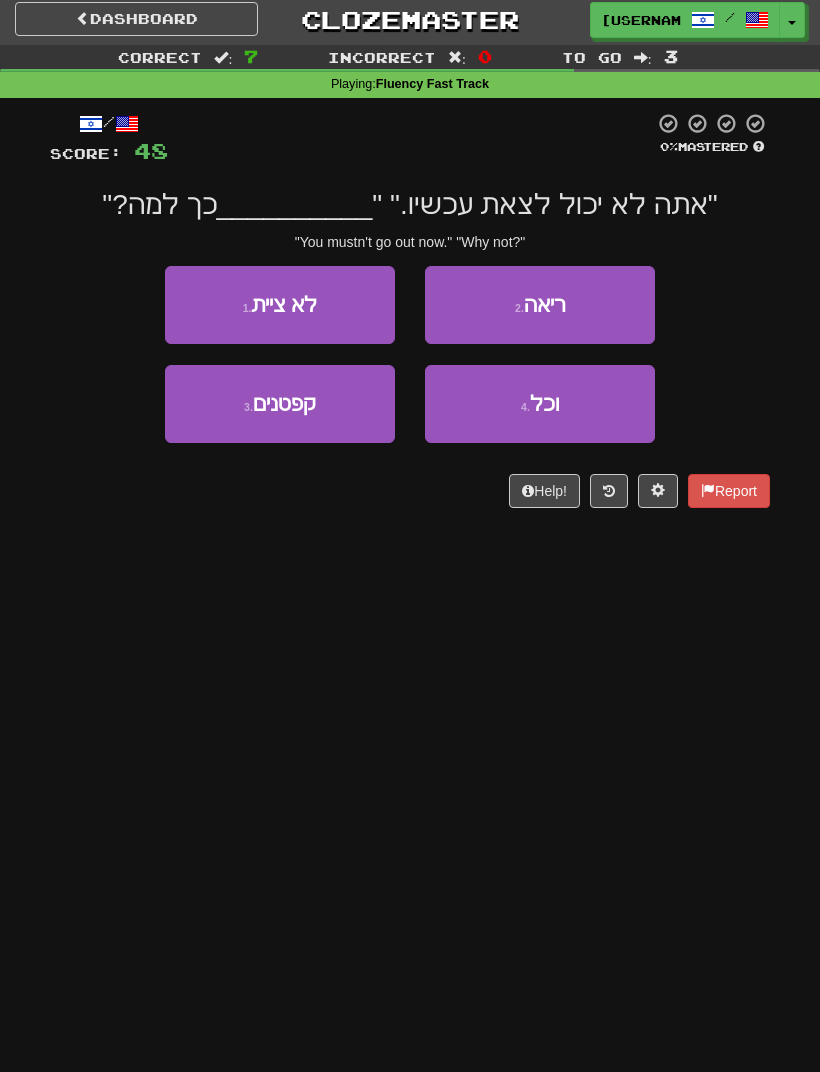 click on "4 .  וכל" at bounding box center [540, 404] 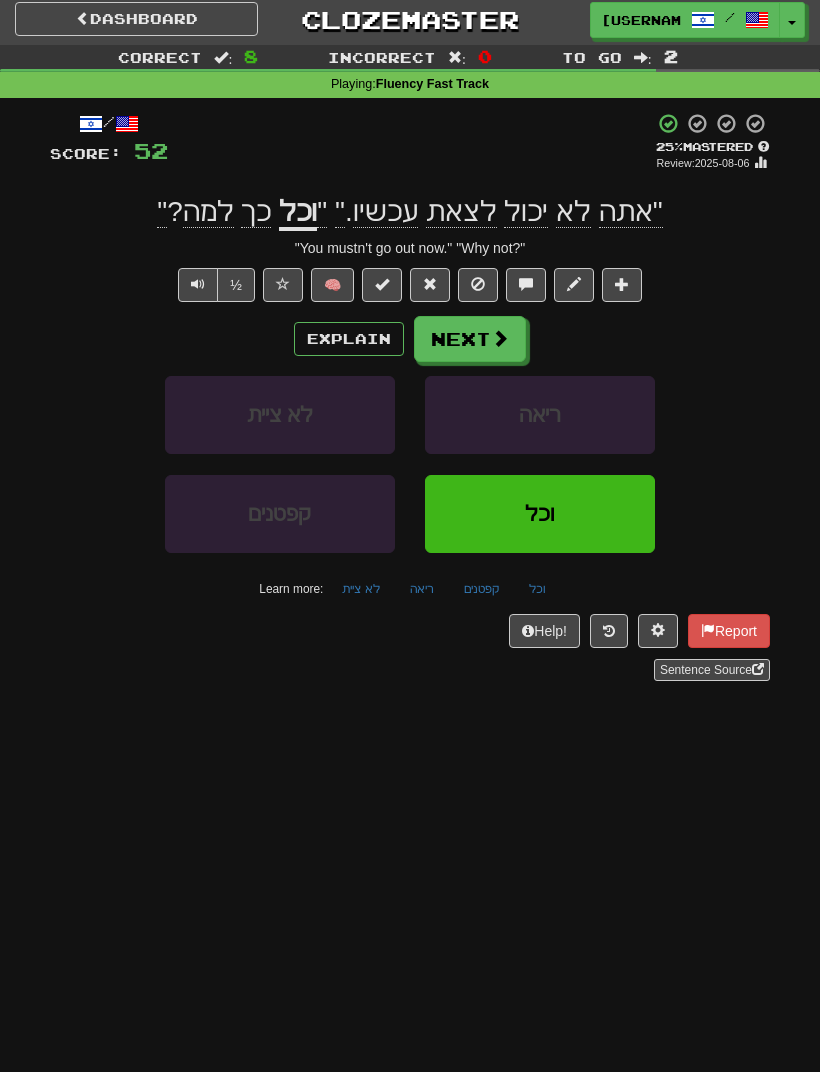 click on "Explain" at bounding box center [349, 339] 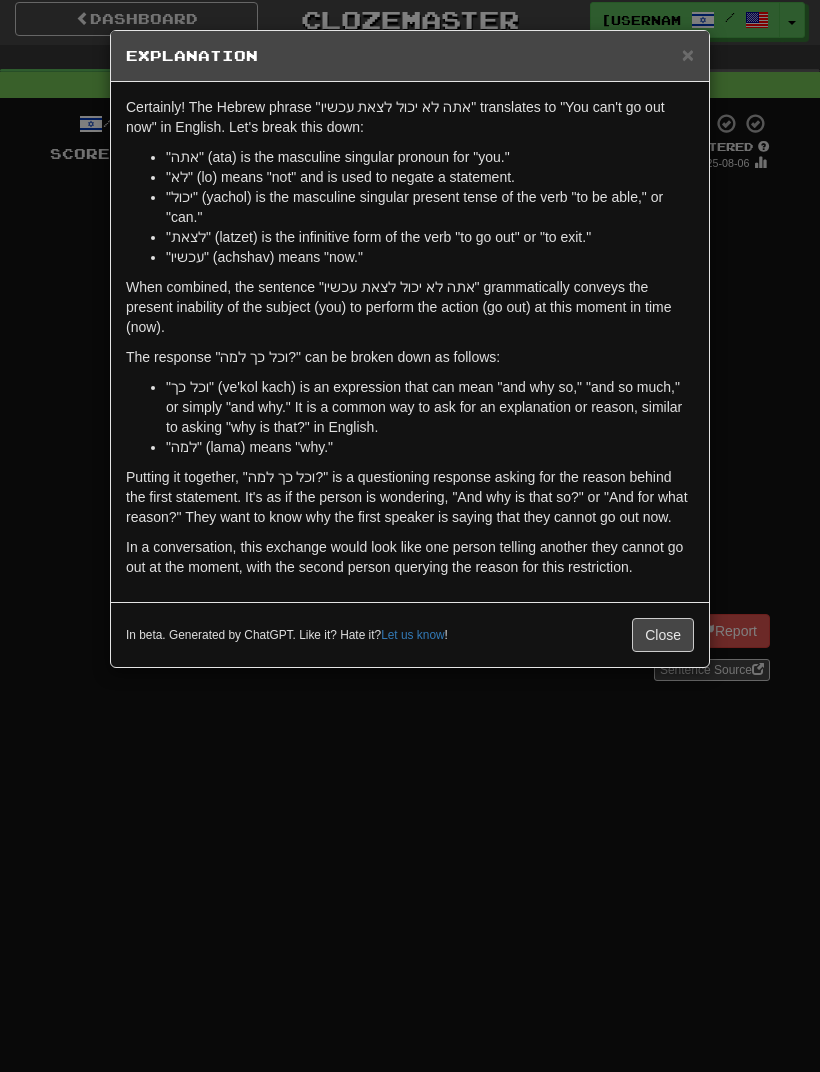click on "Close" at bounding box center [663, 635] 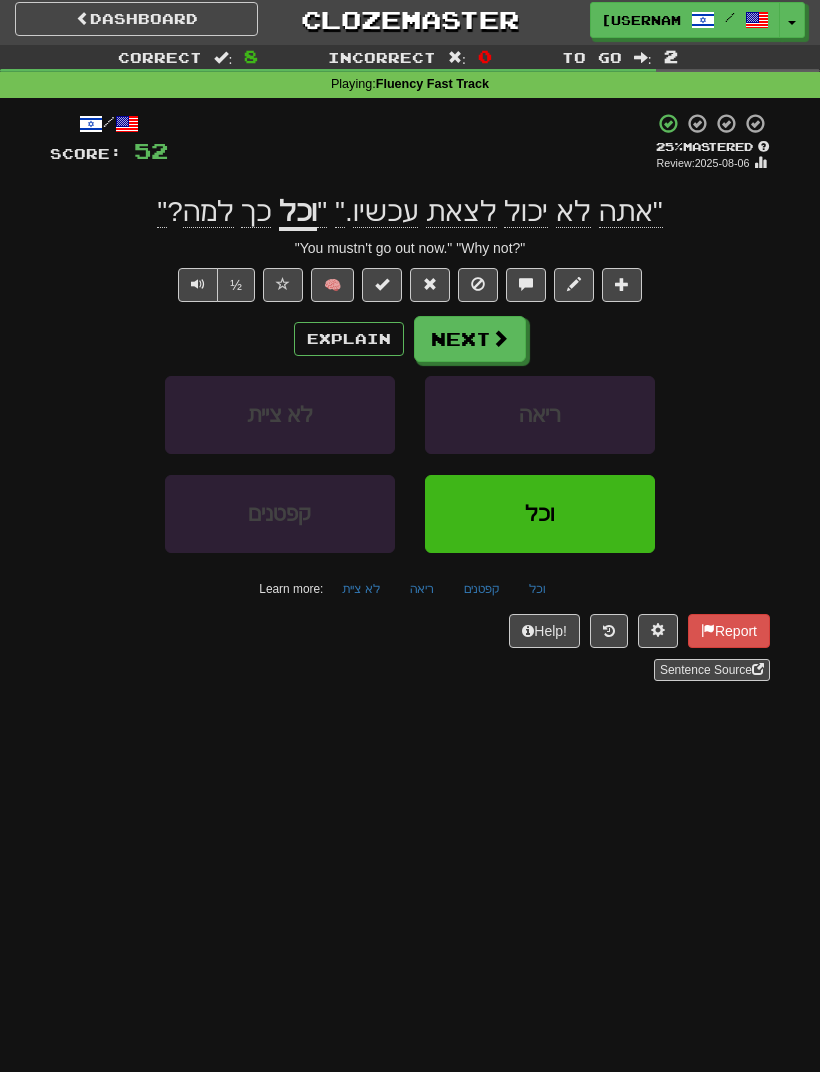 click on "Next" at bounding box center (470, 339) 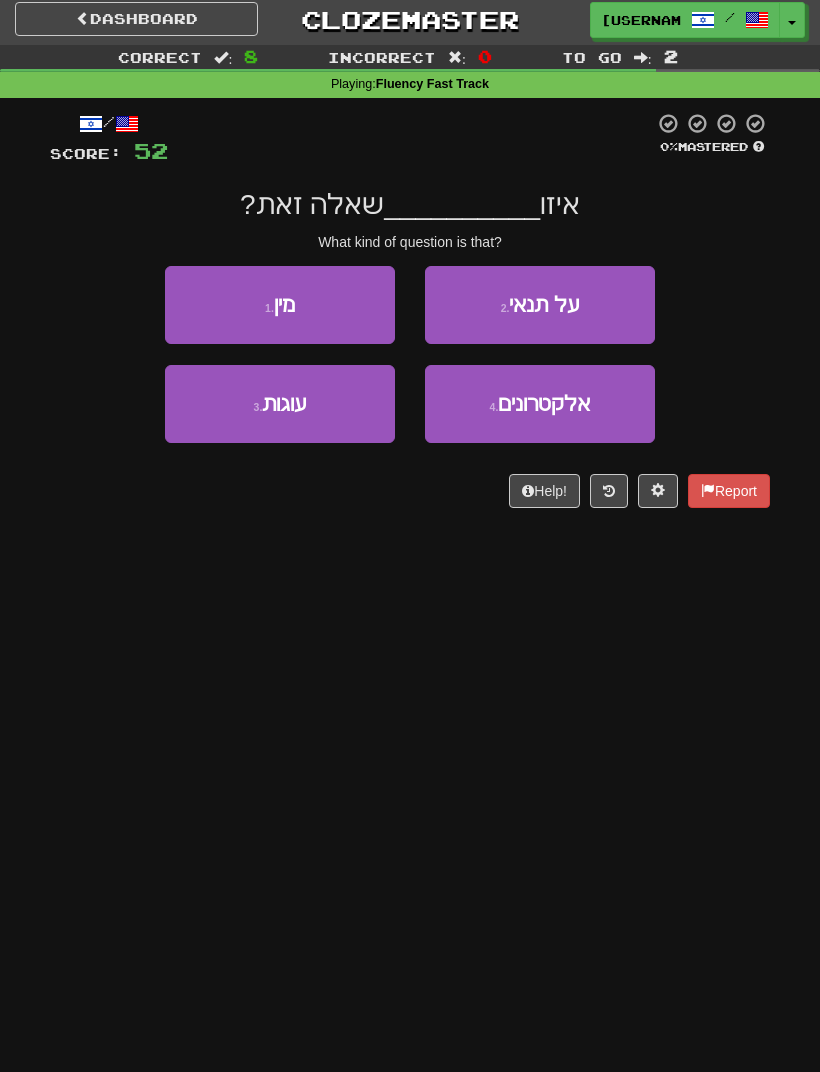 click on "1 .  מין" at bounding box center (280, 305) 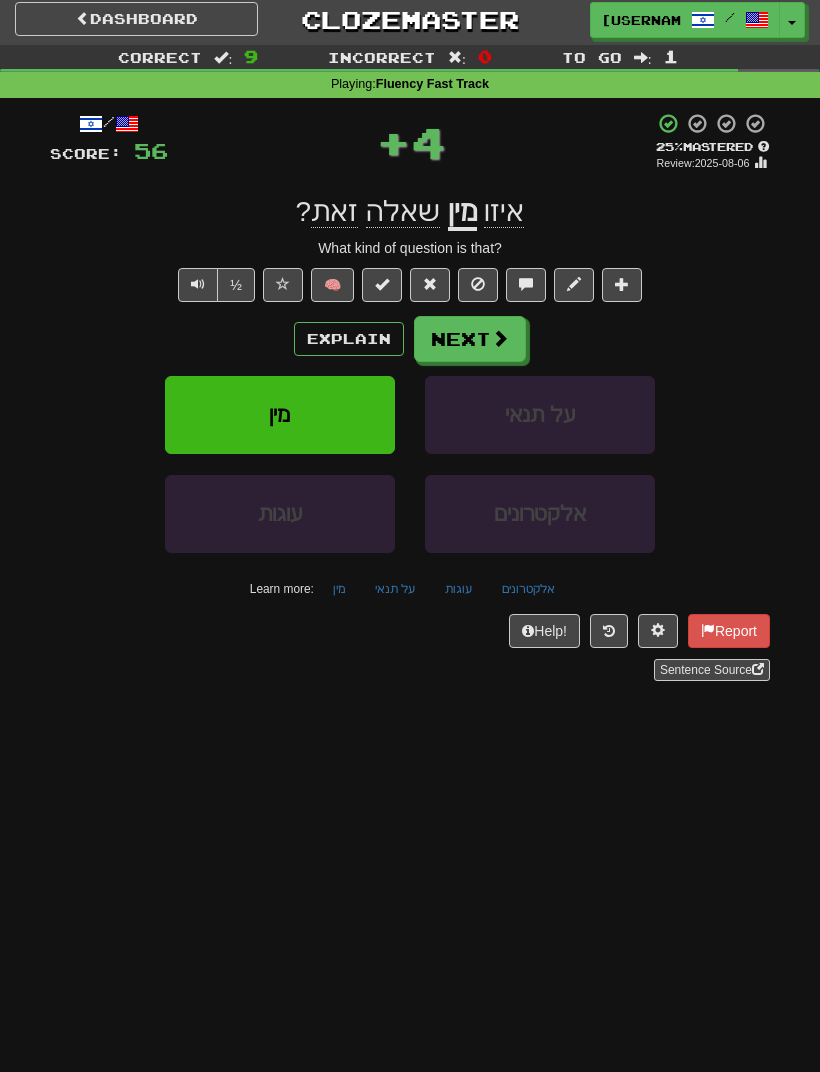click on "Explain" at bounding box center [349, 339] 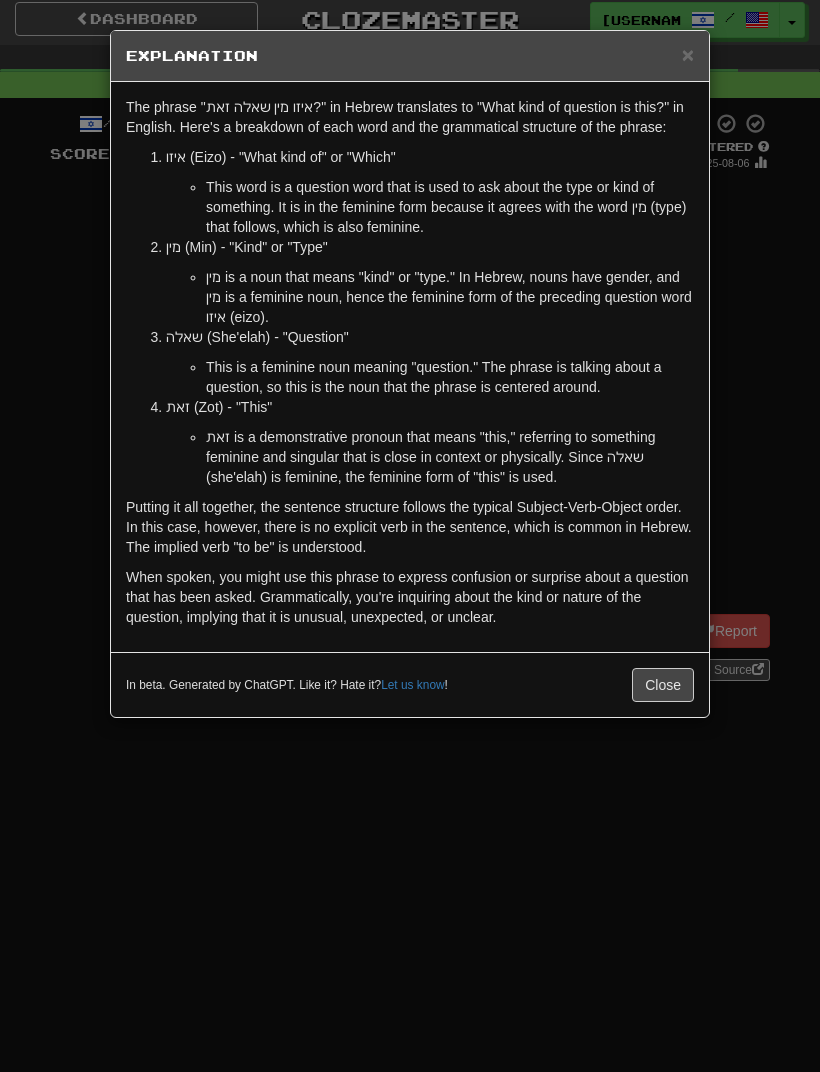 click on "Close" at bounding box center [663, 685] 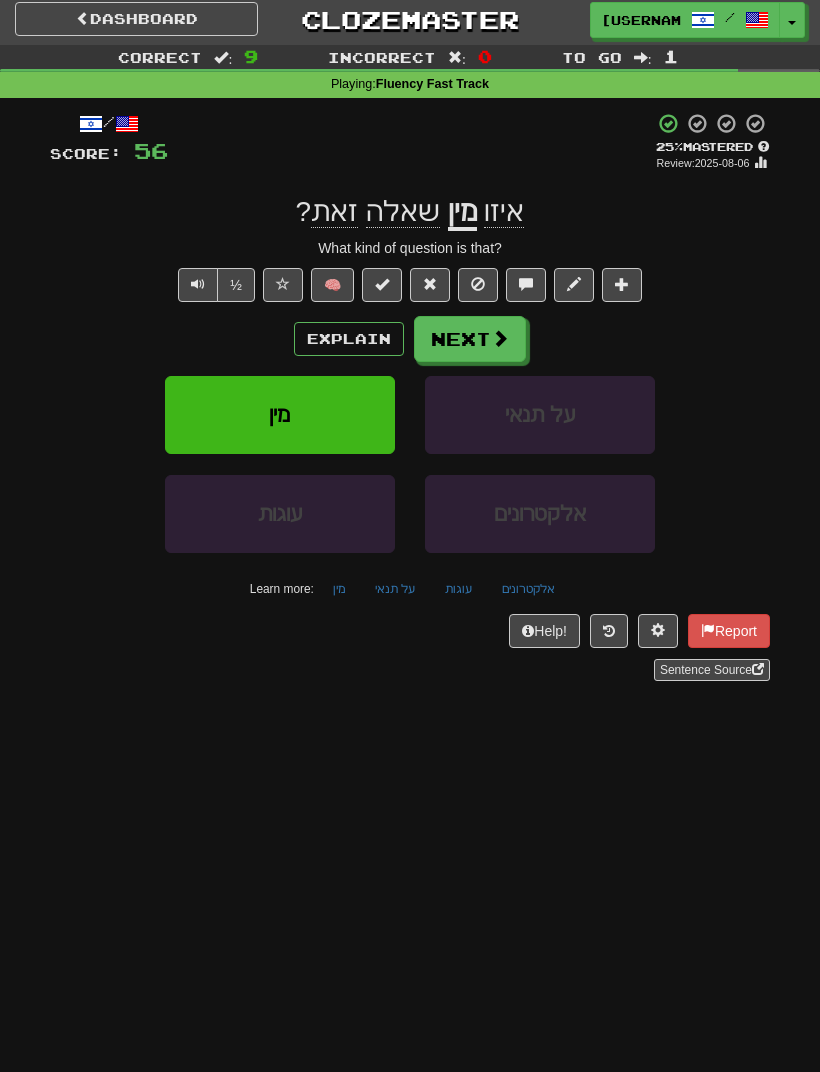 click on "Explain" at bounding box center [349, 339] 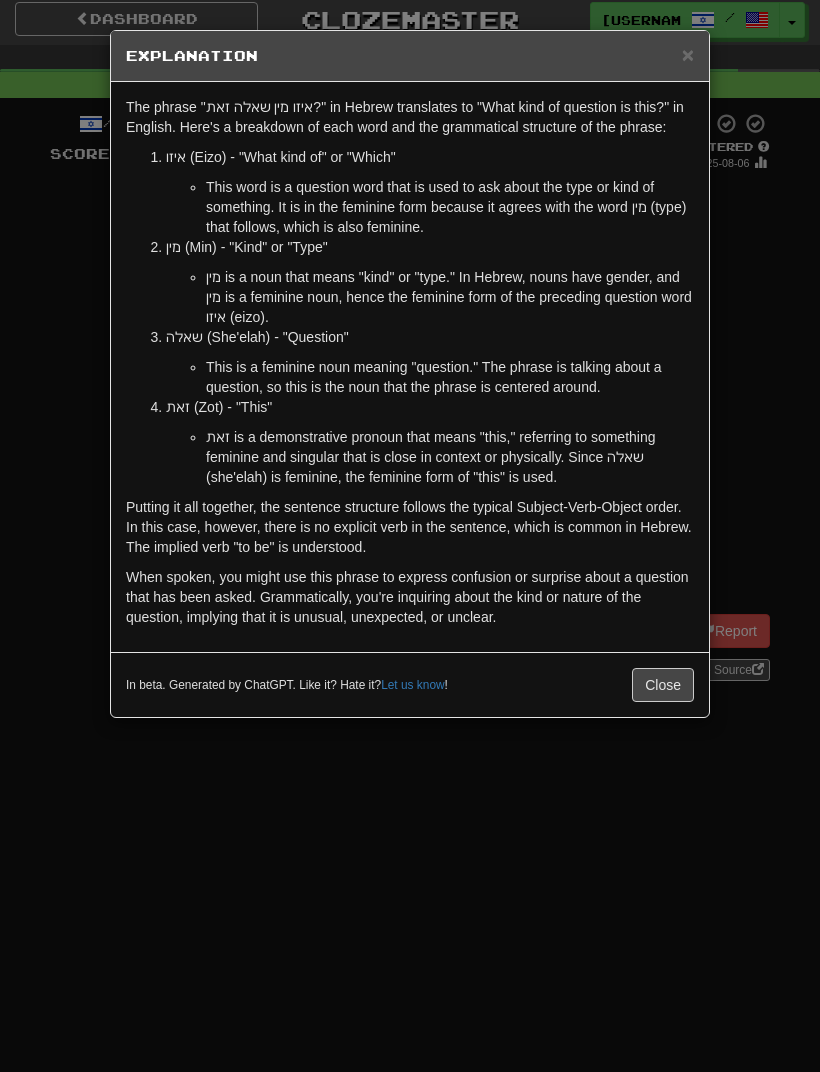 click on "Close" at bounding box center [663, 685] 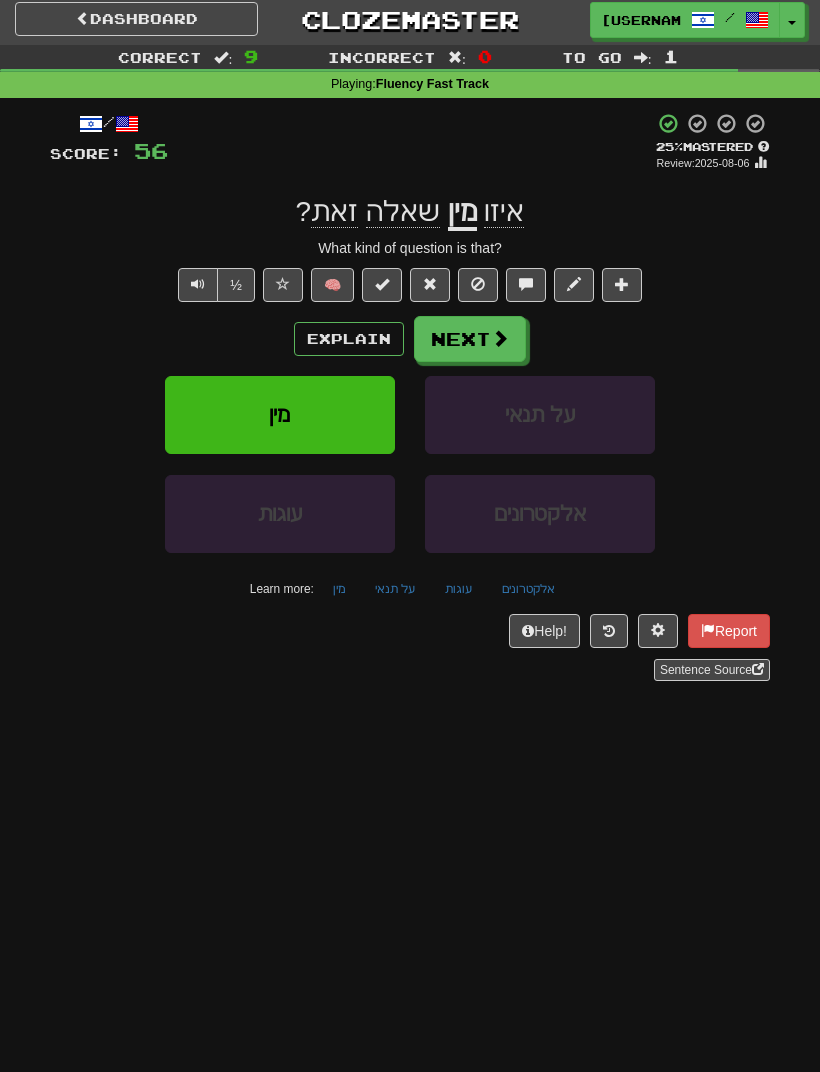 click on "Next" at bounding box center (470, 339) 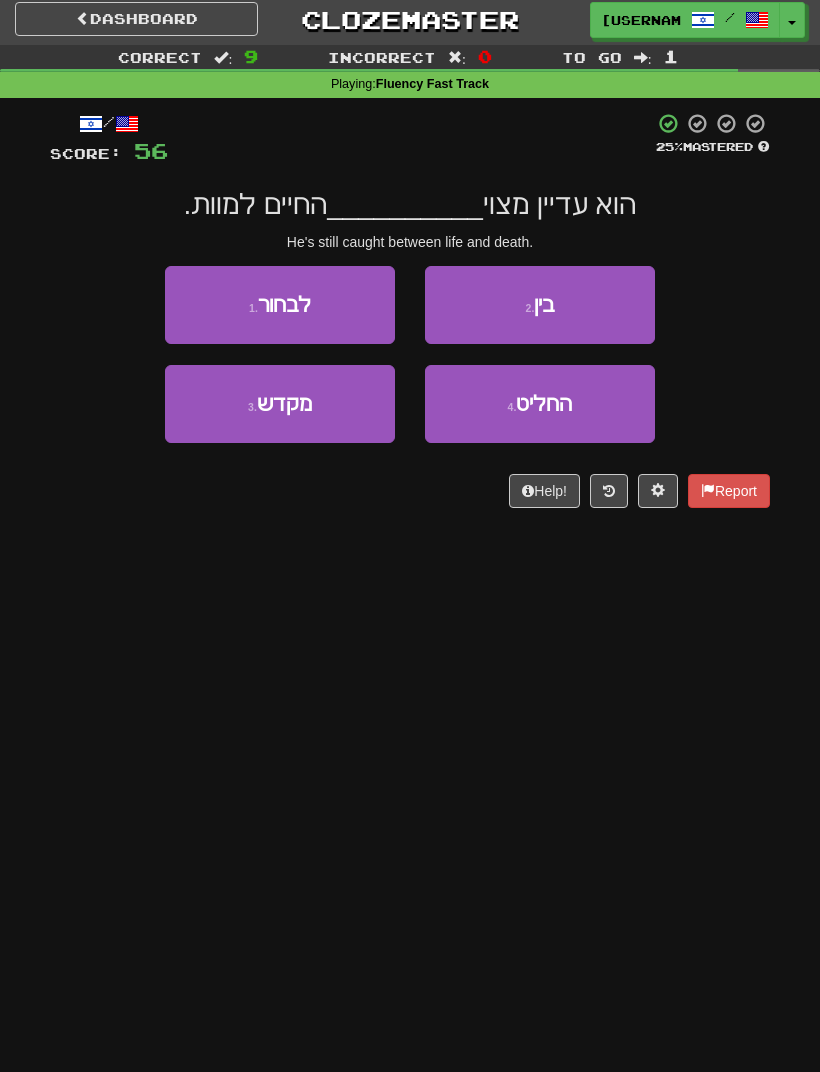 click on "2 .  בין" at bounding box center [540, 305] 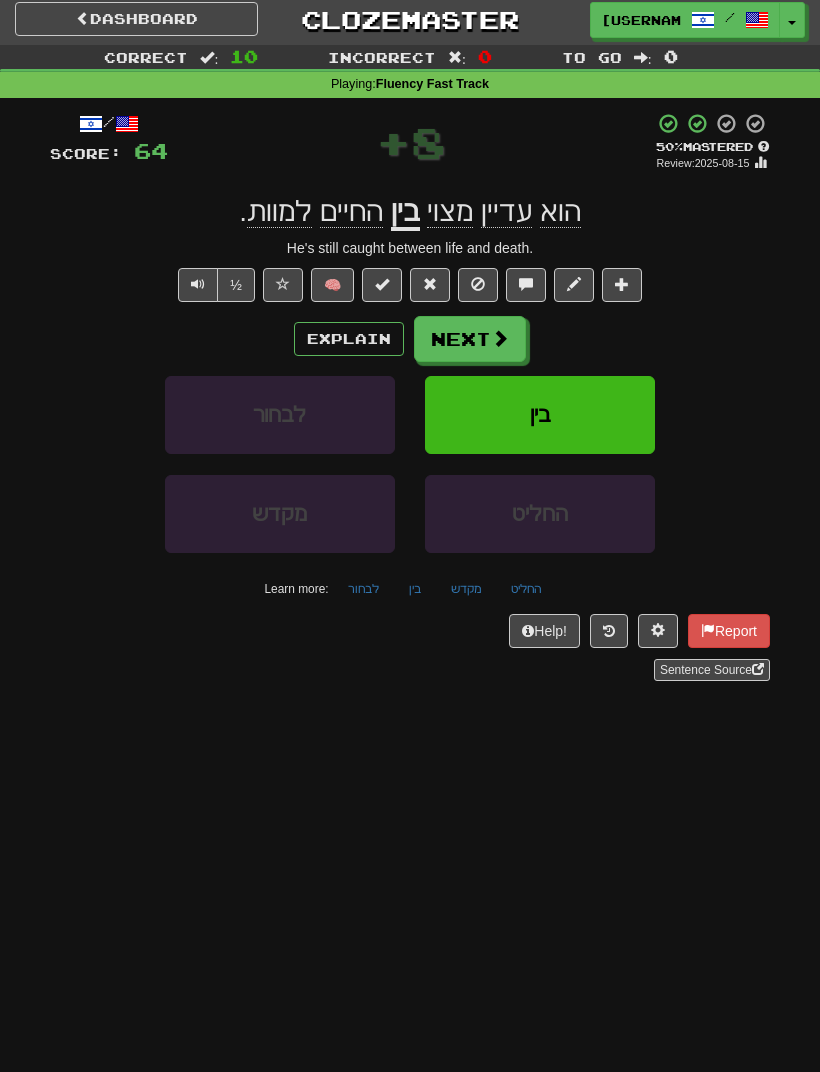 click on "Explain" at bounding box center (349, 339) 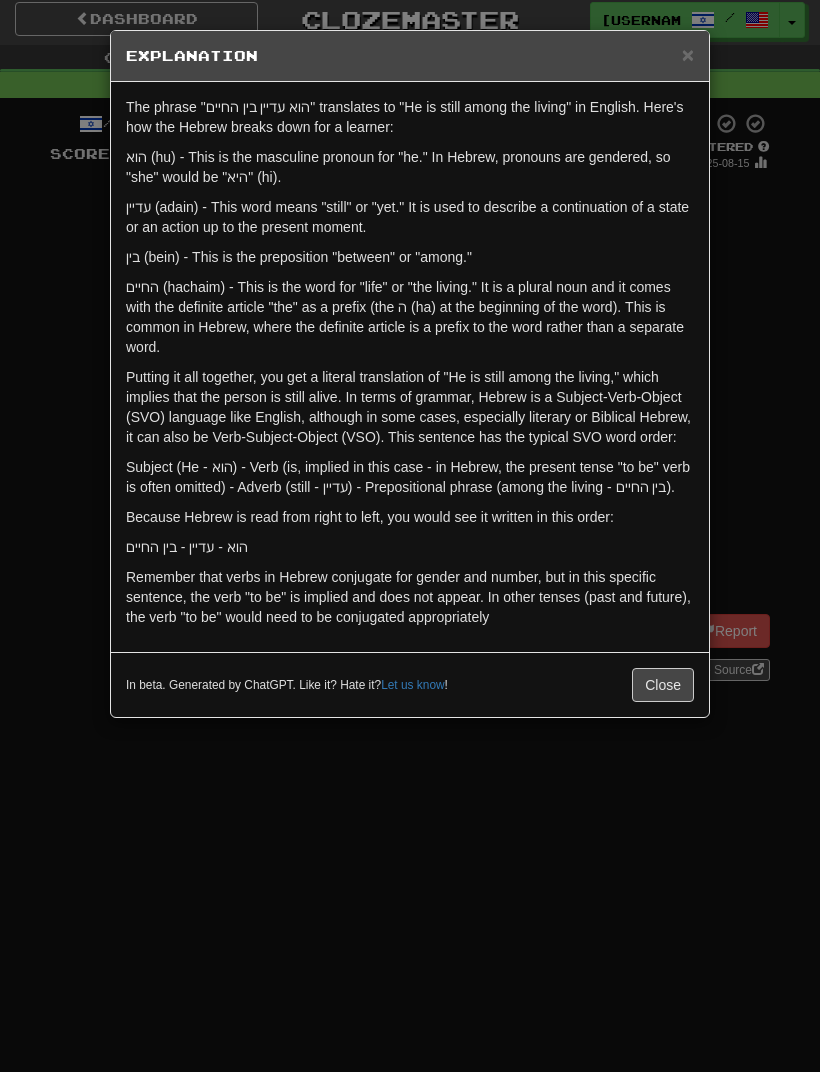 click on "Close" at bounding box center [663, 685] 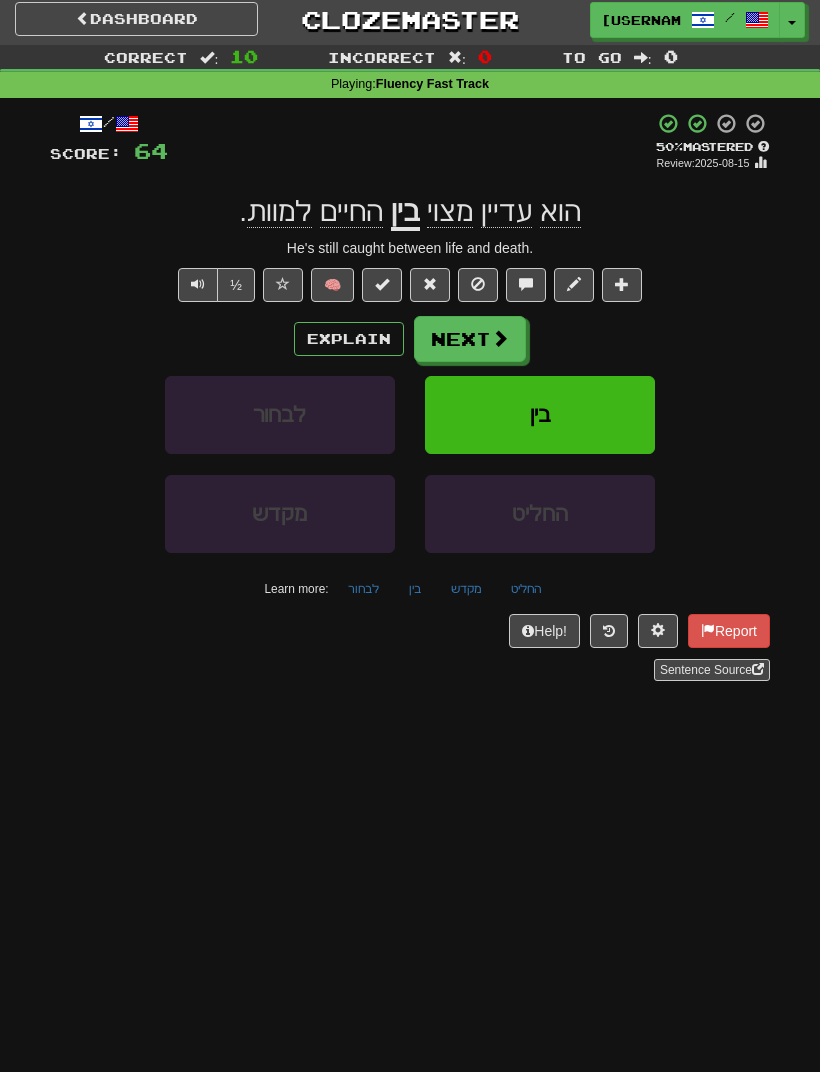 click on "Next" at bounding box center (470, 339) 